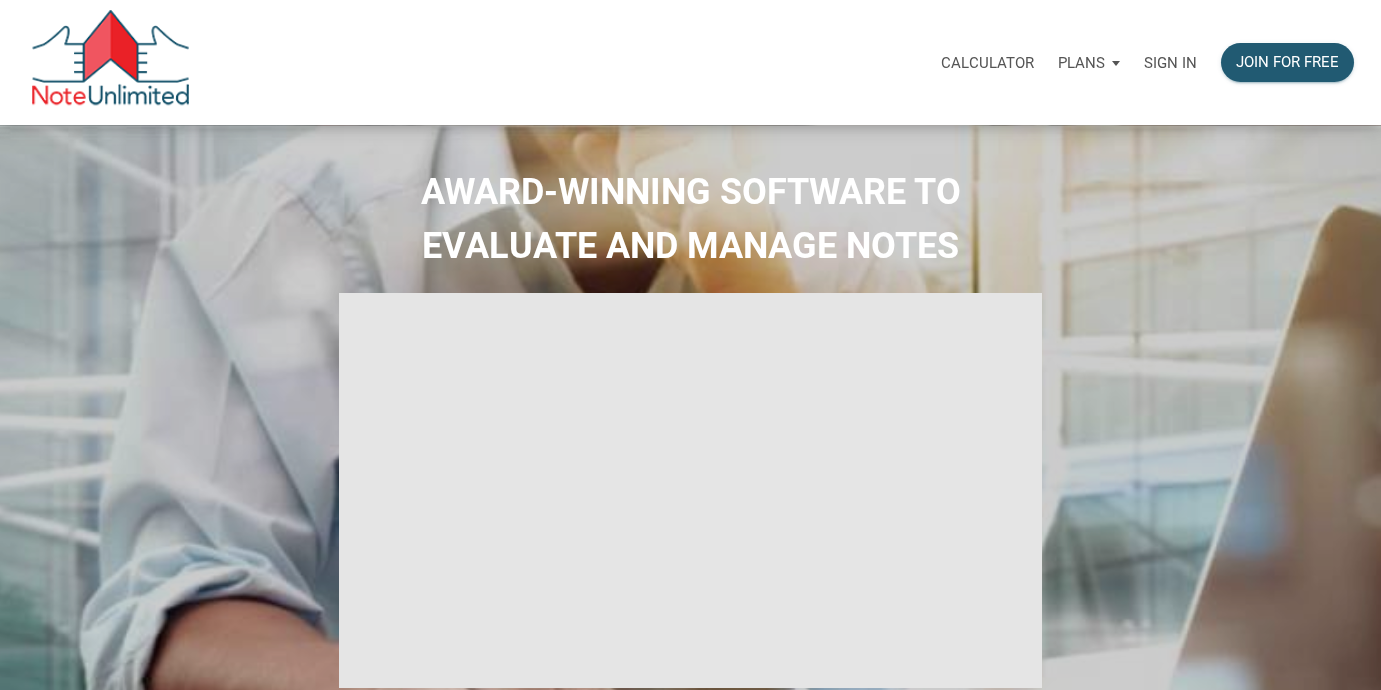 scroll, scrollTop: 0, scrollLeft: 0, axis: both 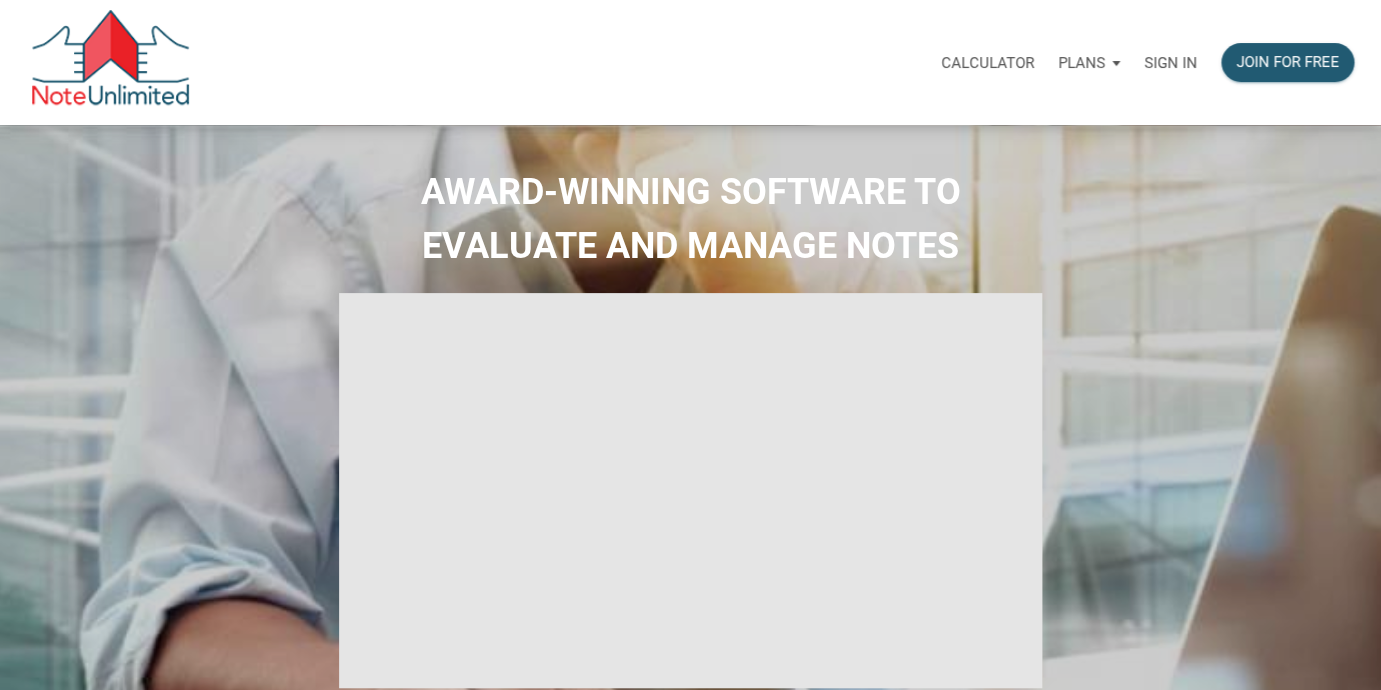 click on "Sign in" at bounding box center (1170, 63) 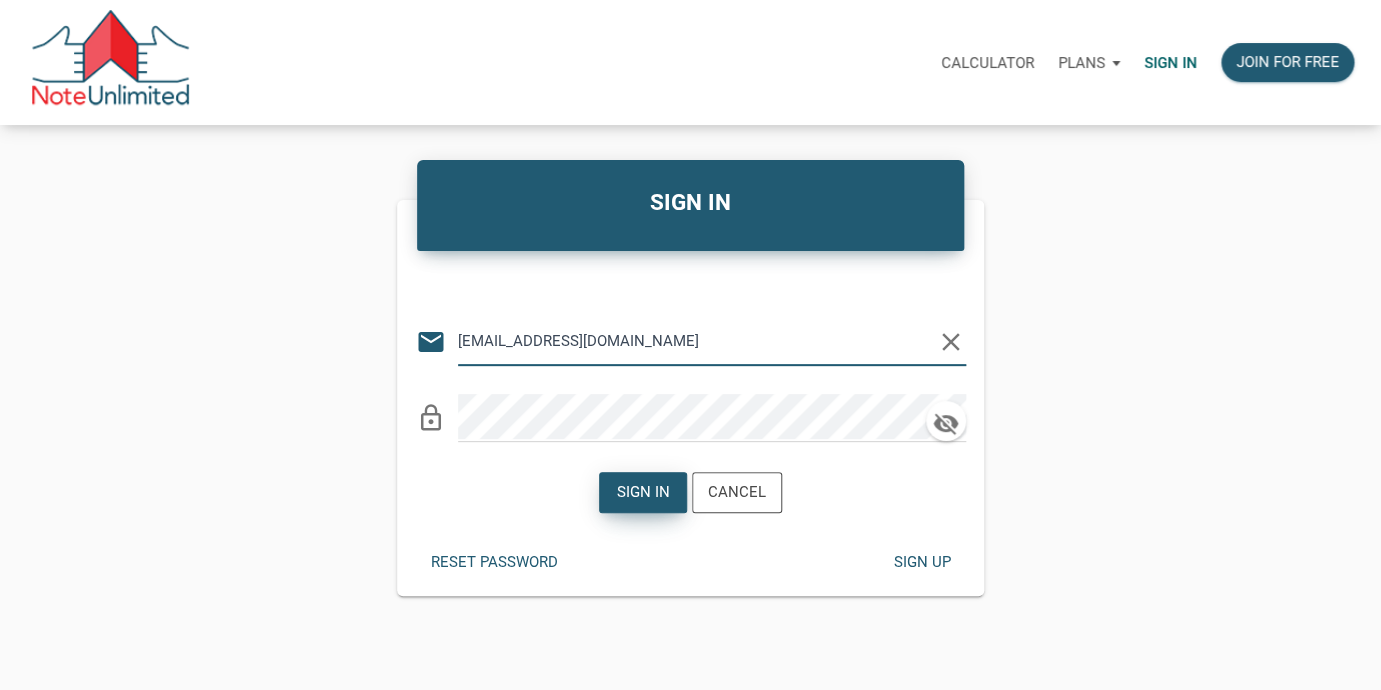 type on "lethasiddons@gmail.com" 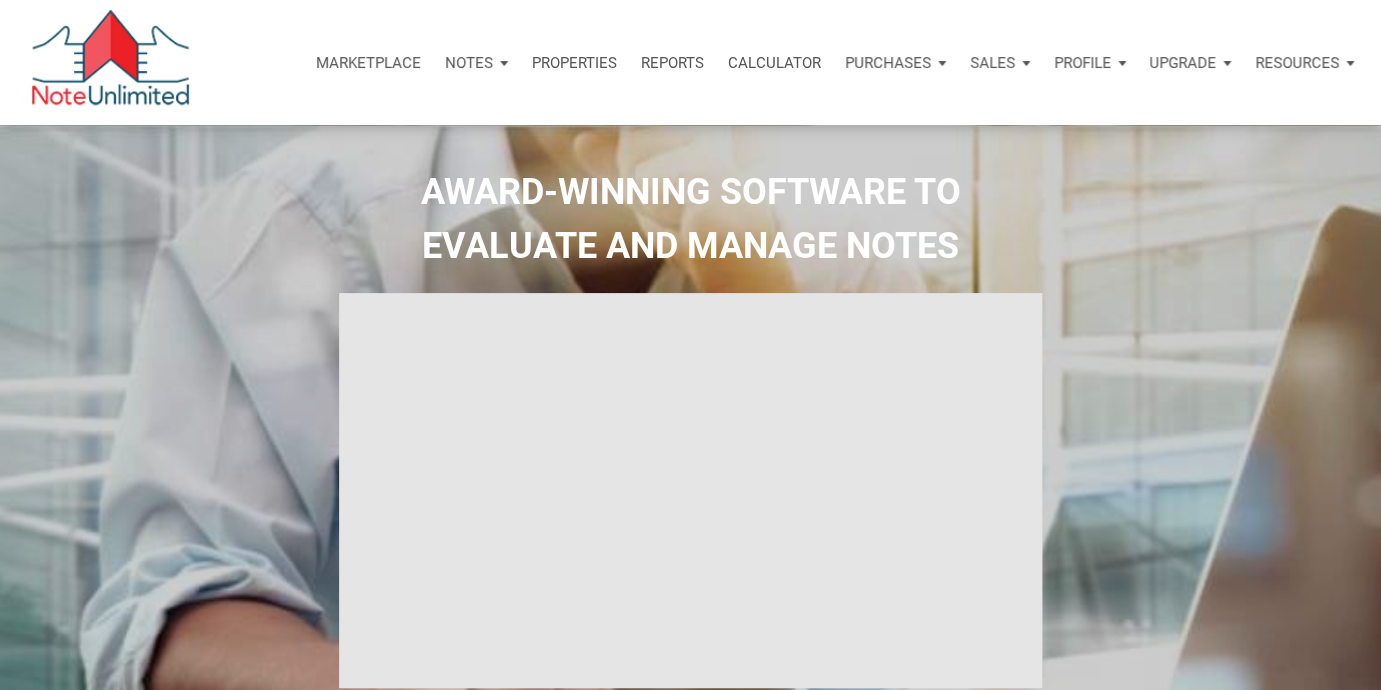 type on "Introduction to new features" 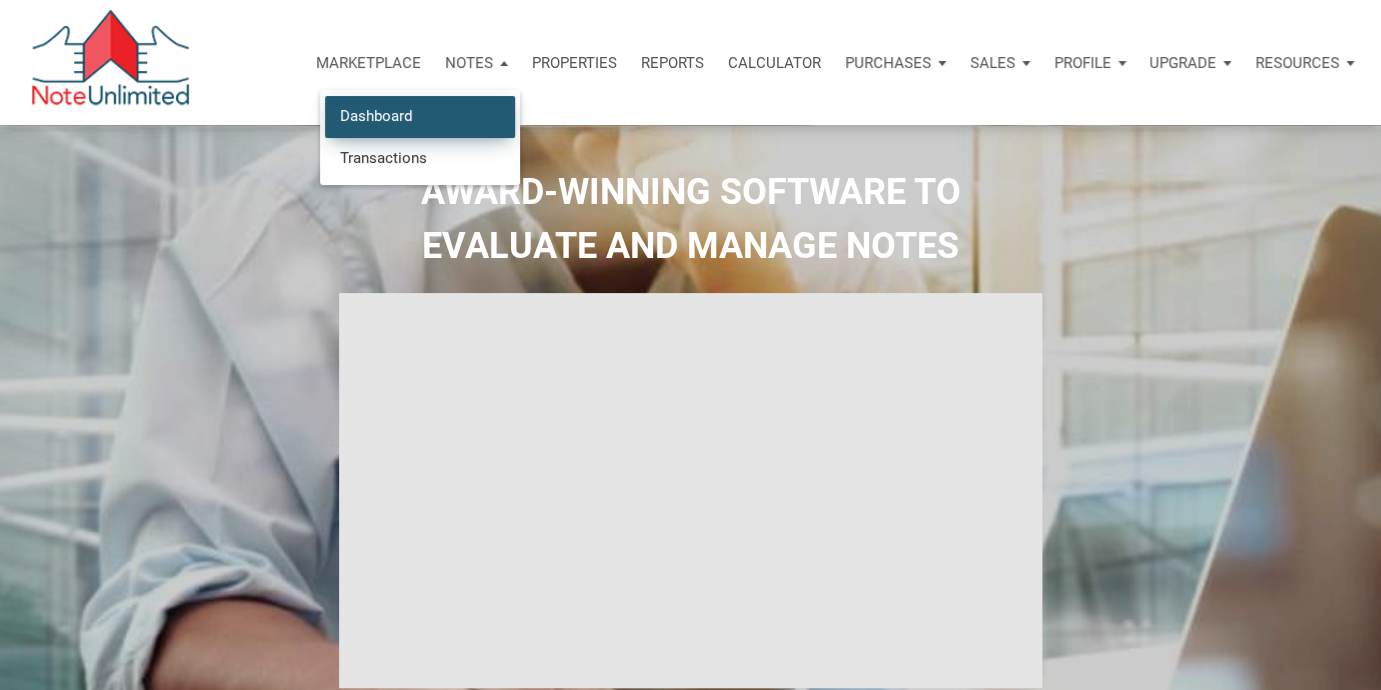 click on "Dashboard" at bounding box center [420, 116] 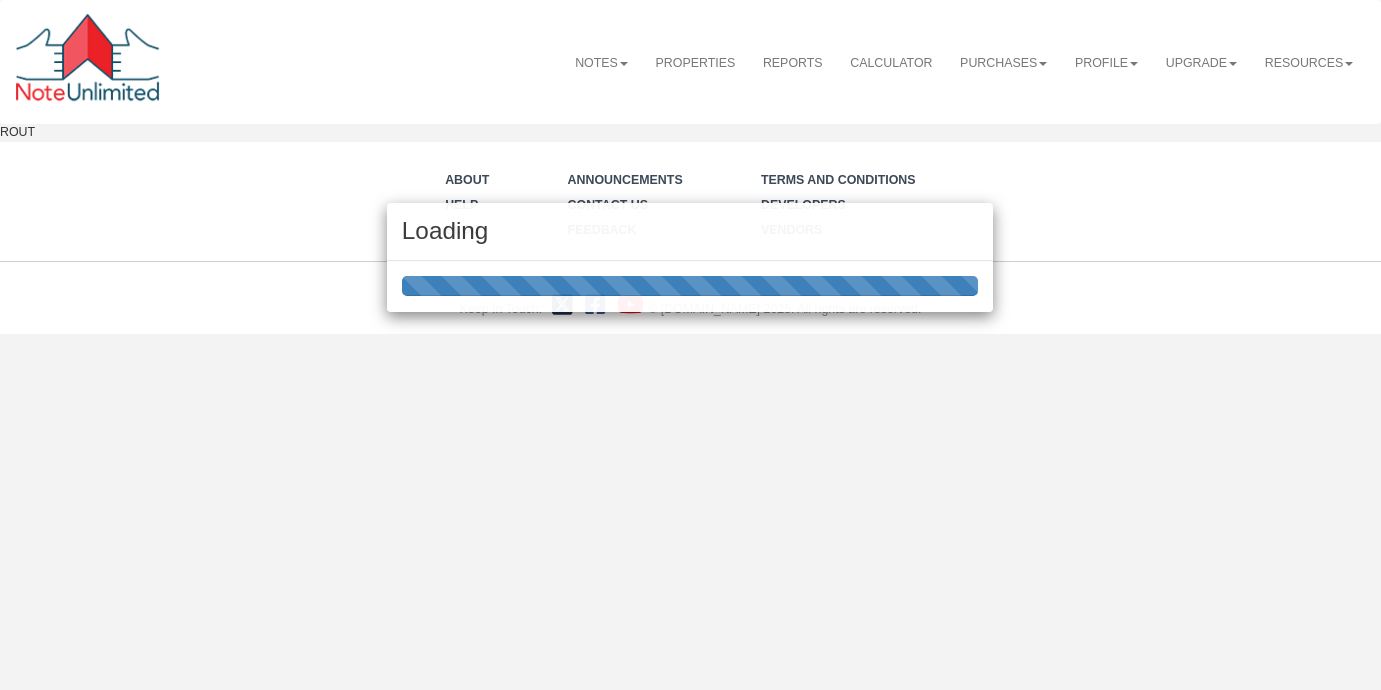scroll, scrollTop: 0, scrollLeft: 0, axis: both 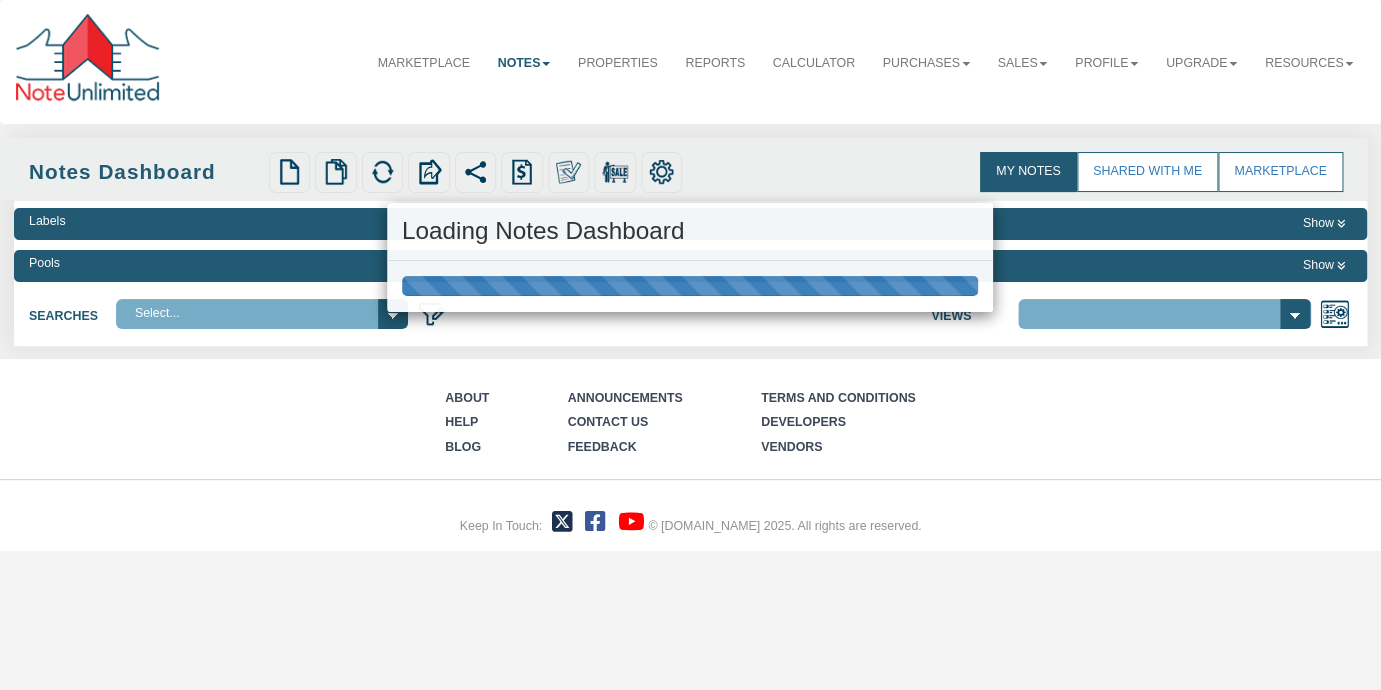 select on "3" 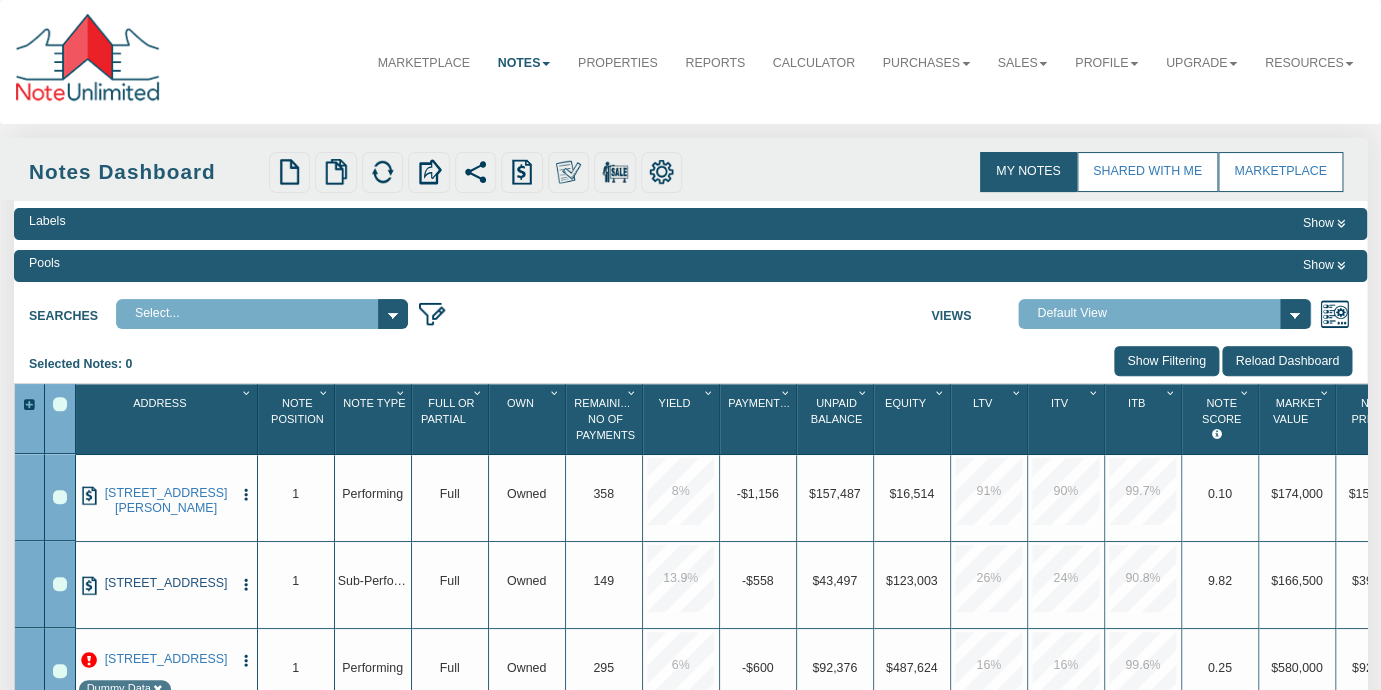 click on "[STREET_ADDRESS]" at bounding box center [166, 583] 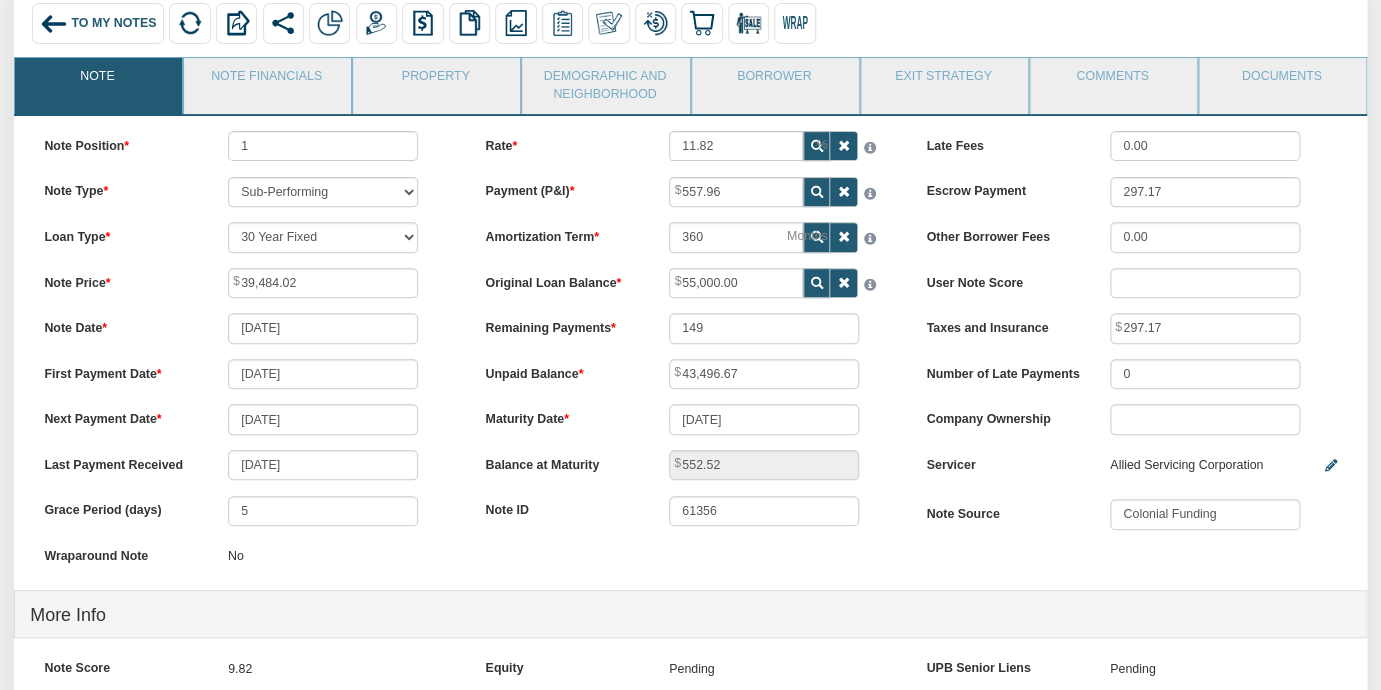 scroll, scrollTop: 150, scrollLeft: 0, axis: vertical 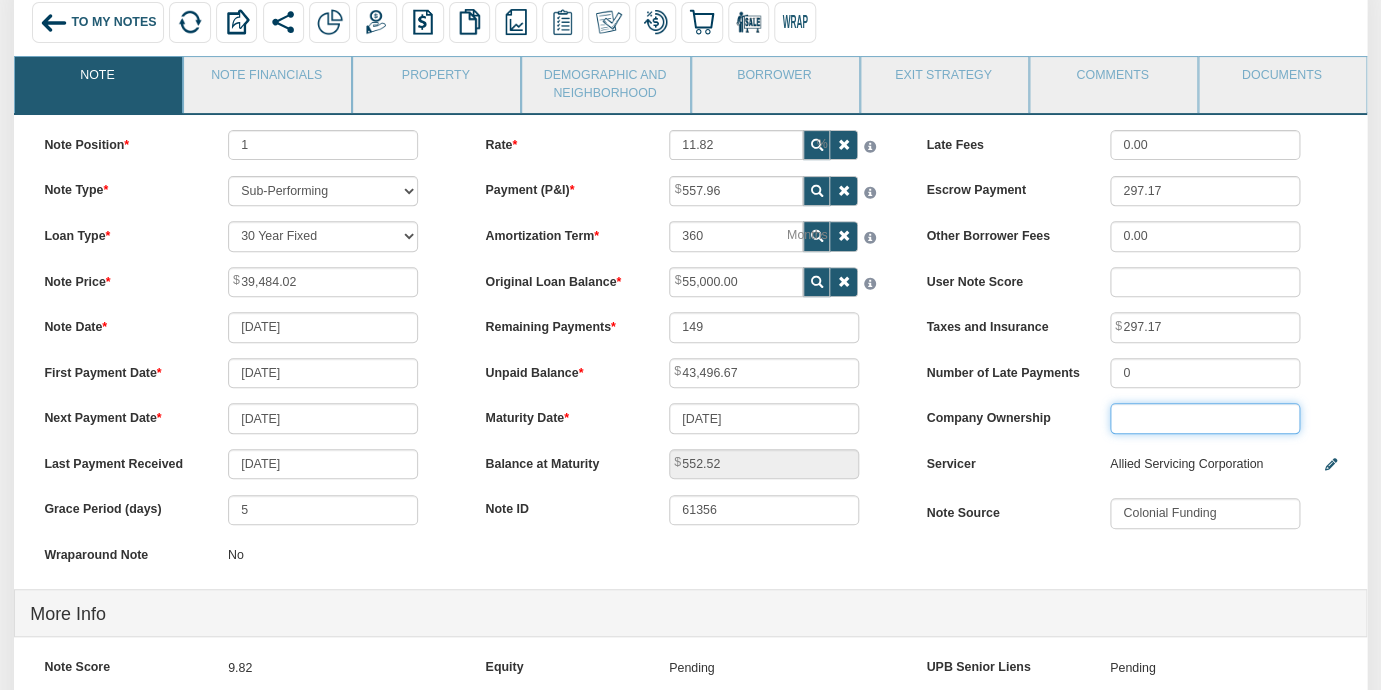 click on "Company Ownership" at bounding box center (1205, 418) 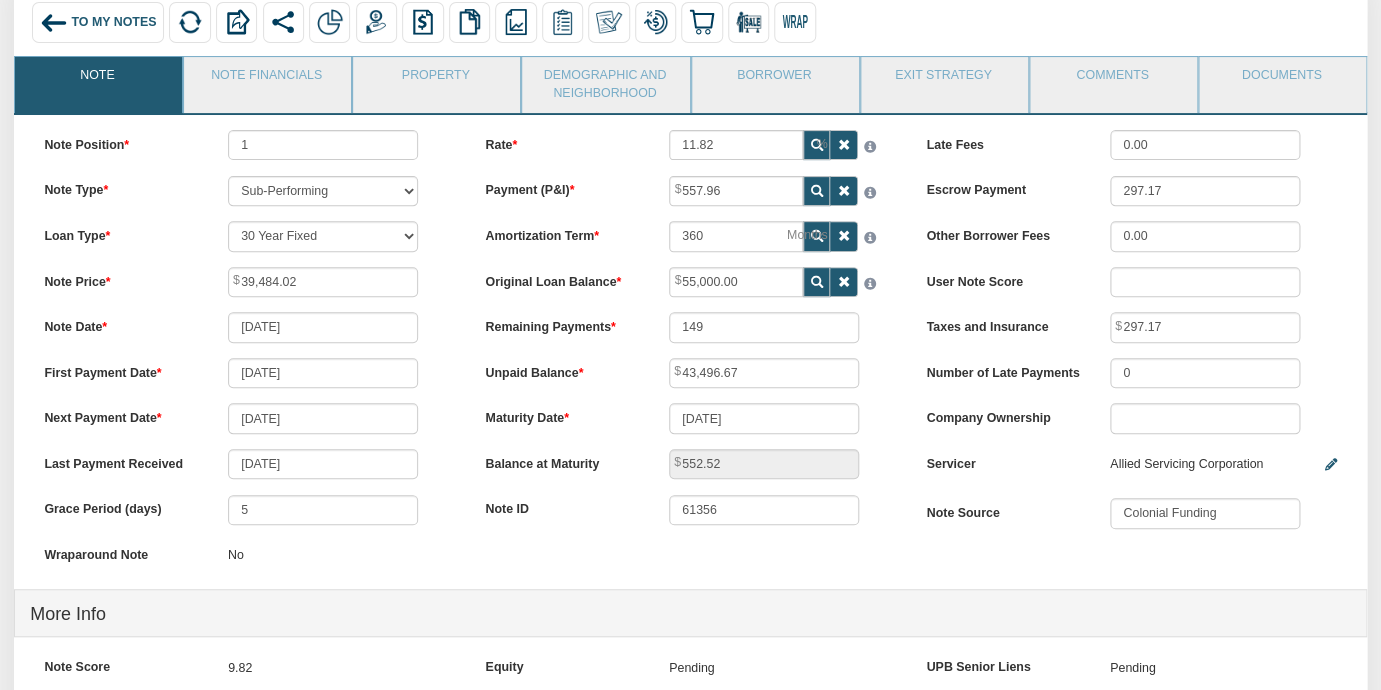 click on "Servicer" at bounding box center [1003, 461] 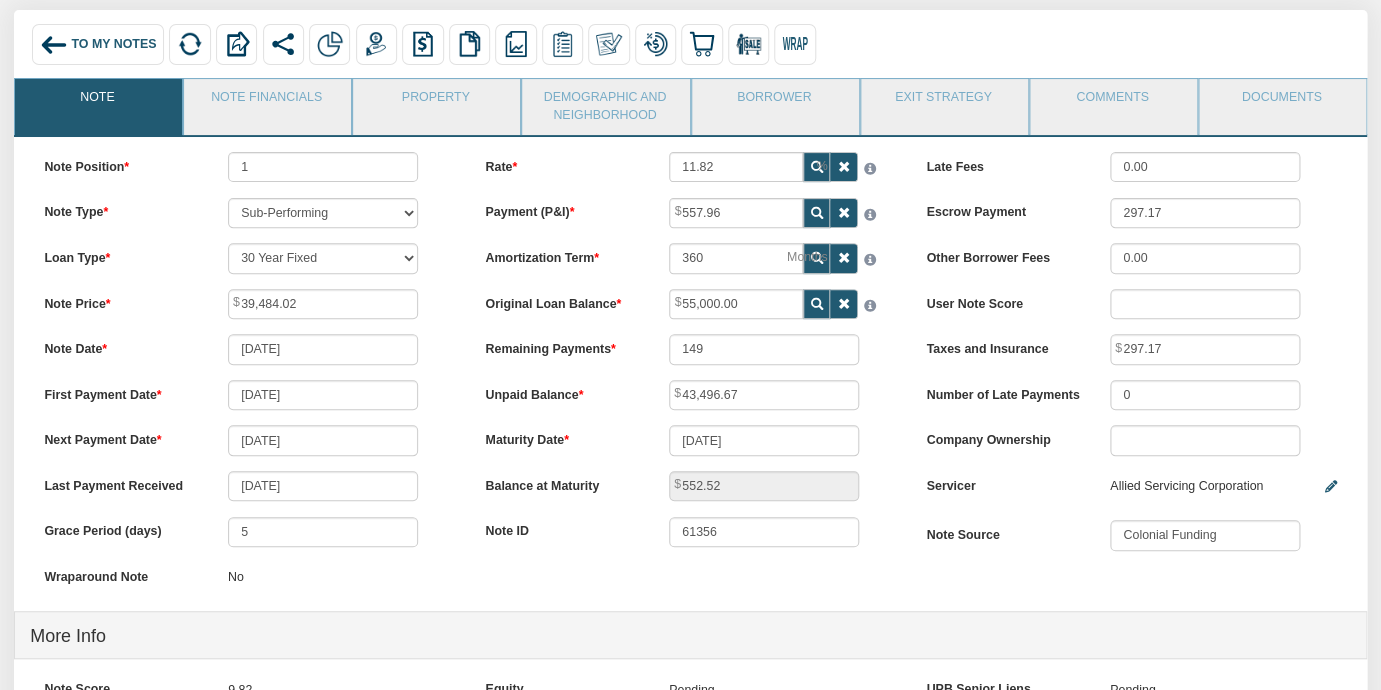 scroll, scrollTop: 129, scrollLeft: 0, axis: vertical 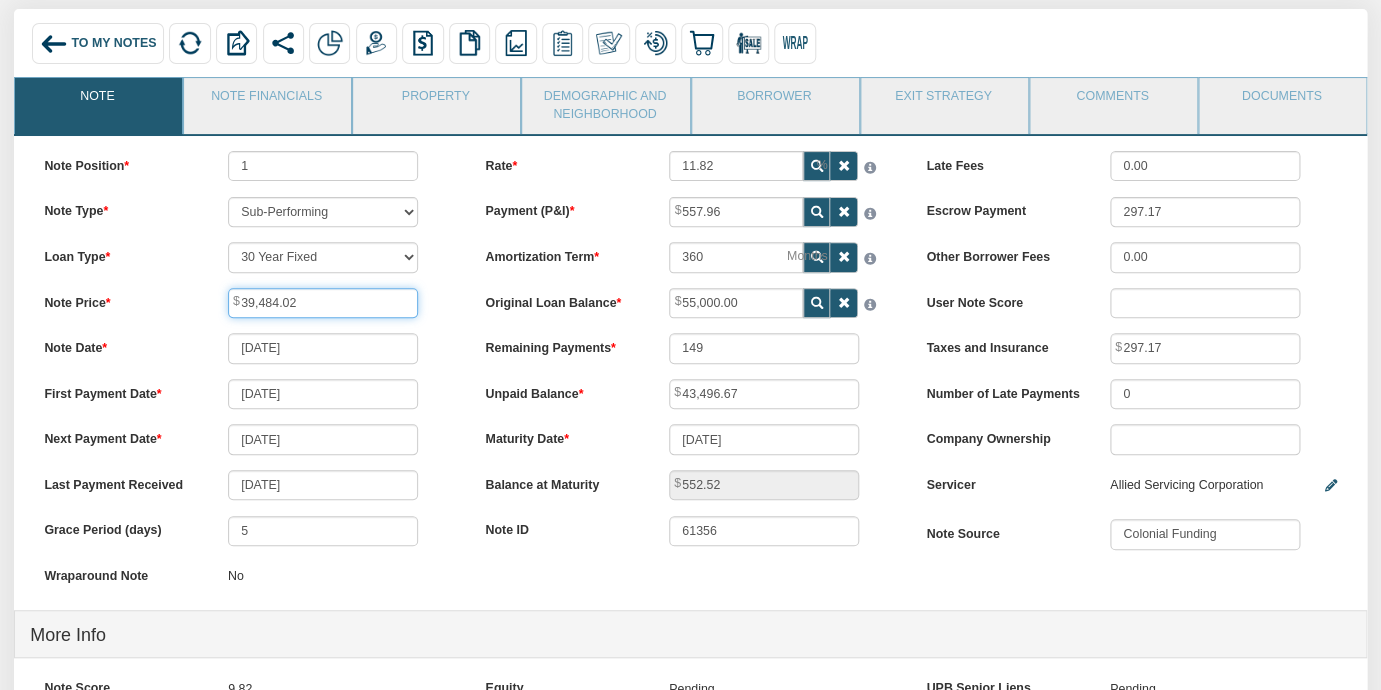 click on "39,484.02" at bounding box center (323, 303) 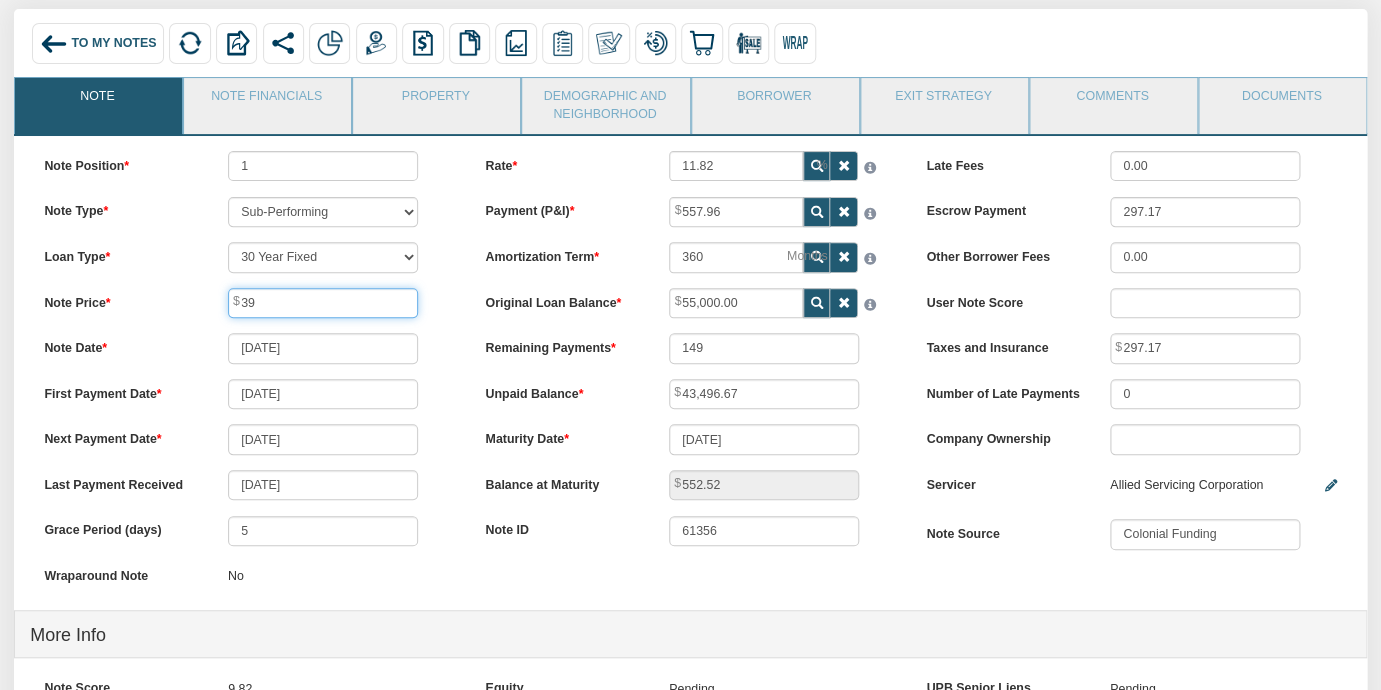 type on "3" 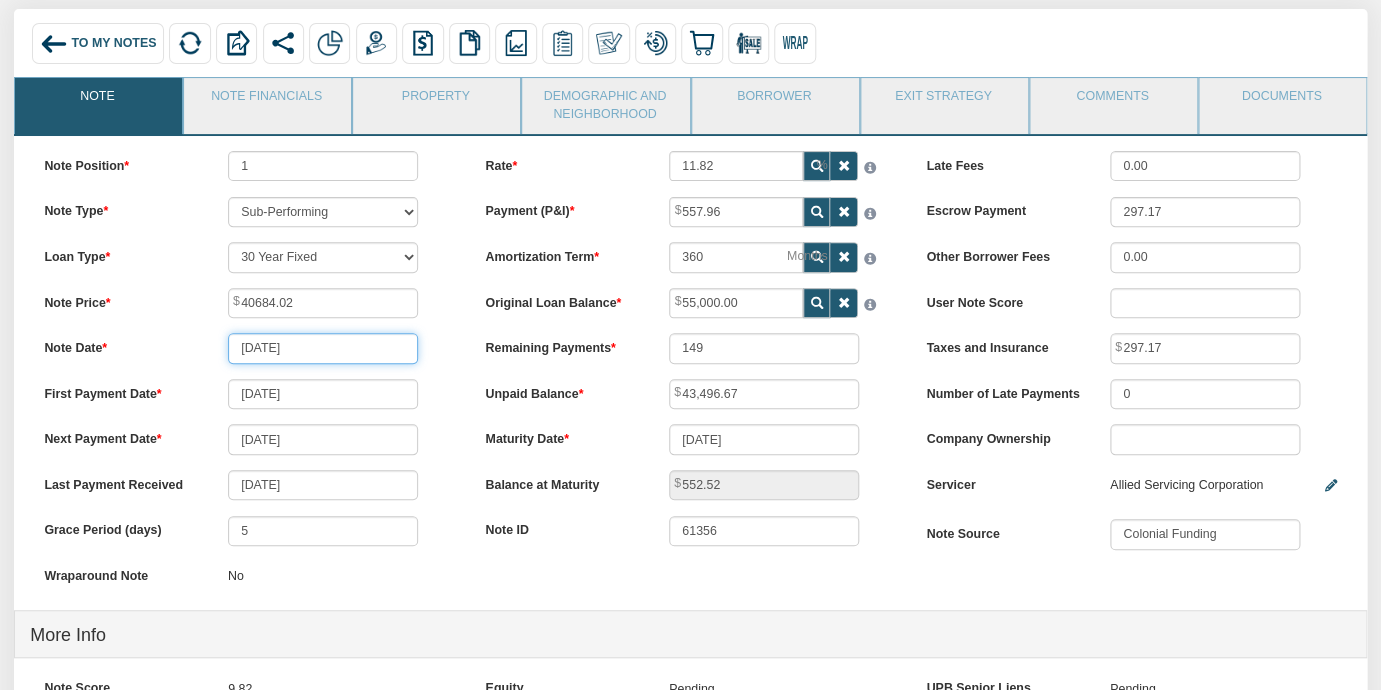 type on "40,684.02" 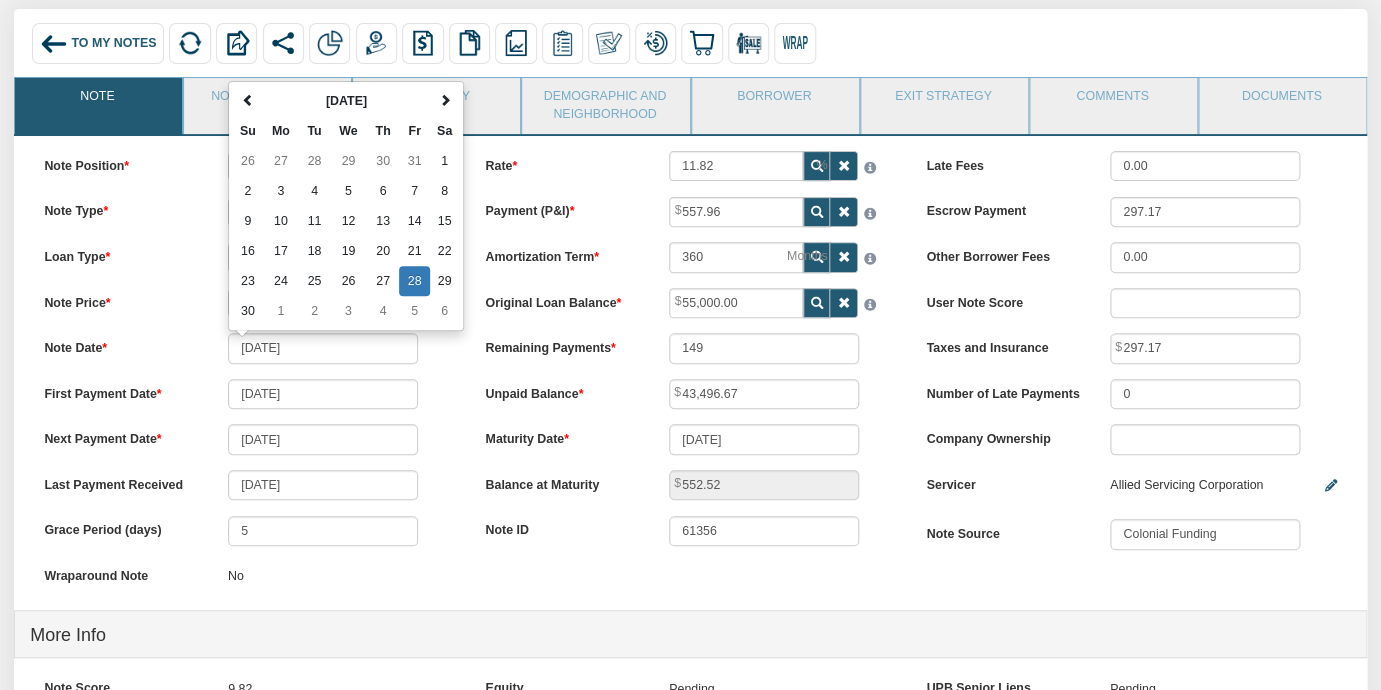 click on "Note Position
1
Note Type
Performing Forthcoming Non-Performing REO Sub-Performing Unknown
Loan Type
30 Year Fixed 15 Year Fixed 20 Year Fixed 40 Year Fixed 5 years balloon loan with 30 years amortization 7 years balloon loan with 30 years amortization Cash payment No loan Custom Fixed Custom loan with balloon
Note Price
40,684.02
Note Date
[DATE] [DATE] Su Mo Tu We Th Fr Sa 26 27 28 29 30 31 1 2 3 4 5 6 7 8" at bounding box center [249, 380] 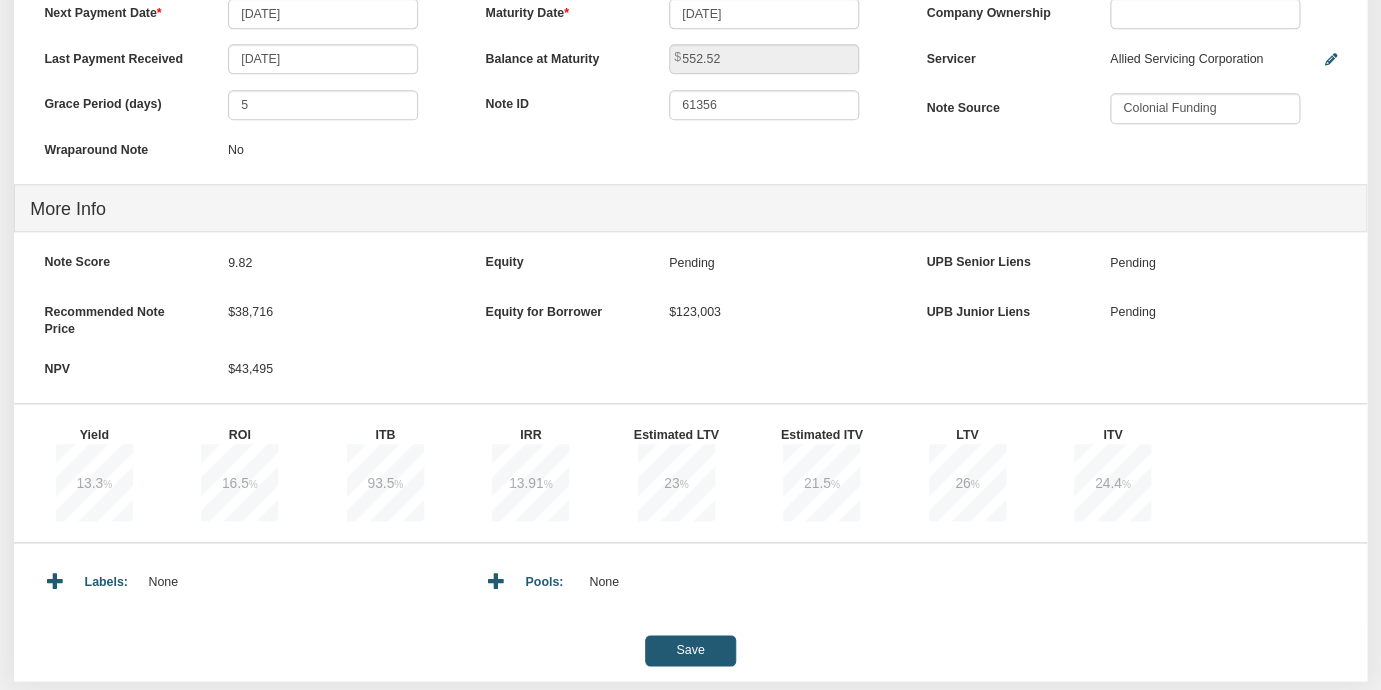 scroll, scrollTop: 762, scrollLeft: 0, axis: vertical 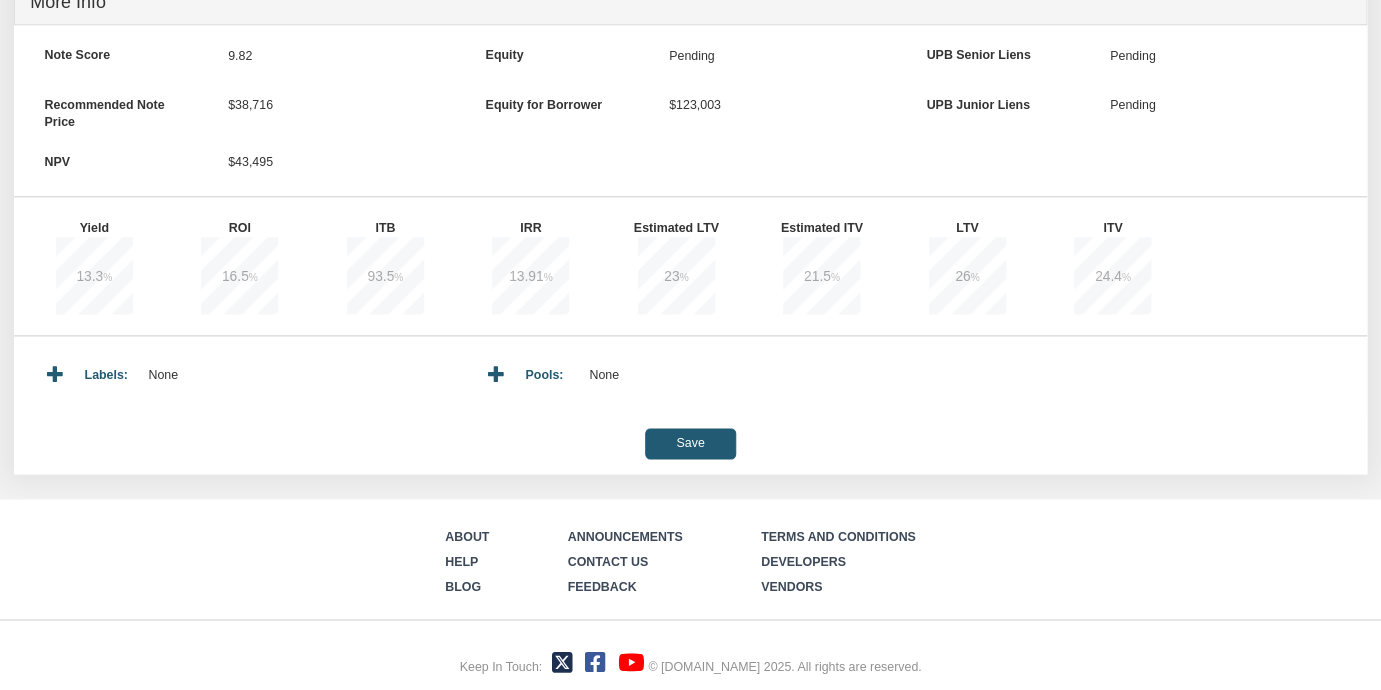 click on "Save" at bounding box center (690, 443) 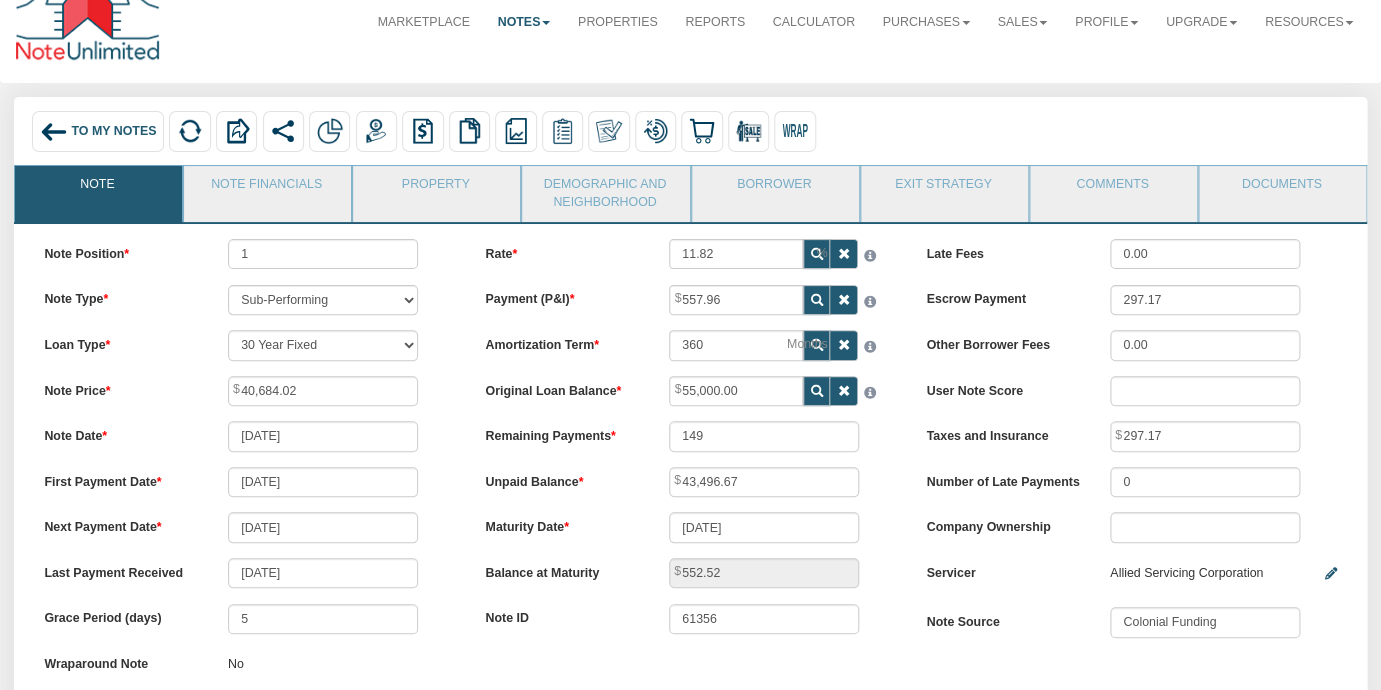 scroll, scrollTop: 0, scrollLeft: 0, axis: both 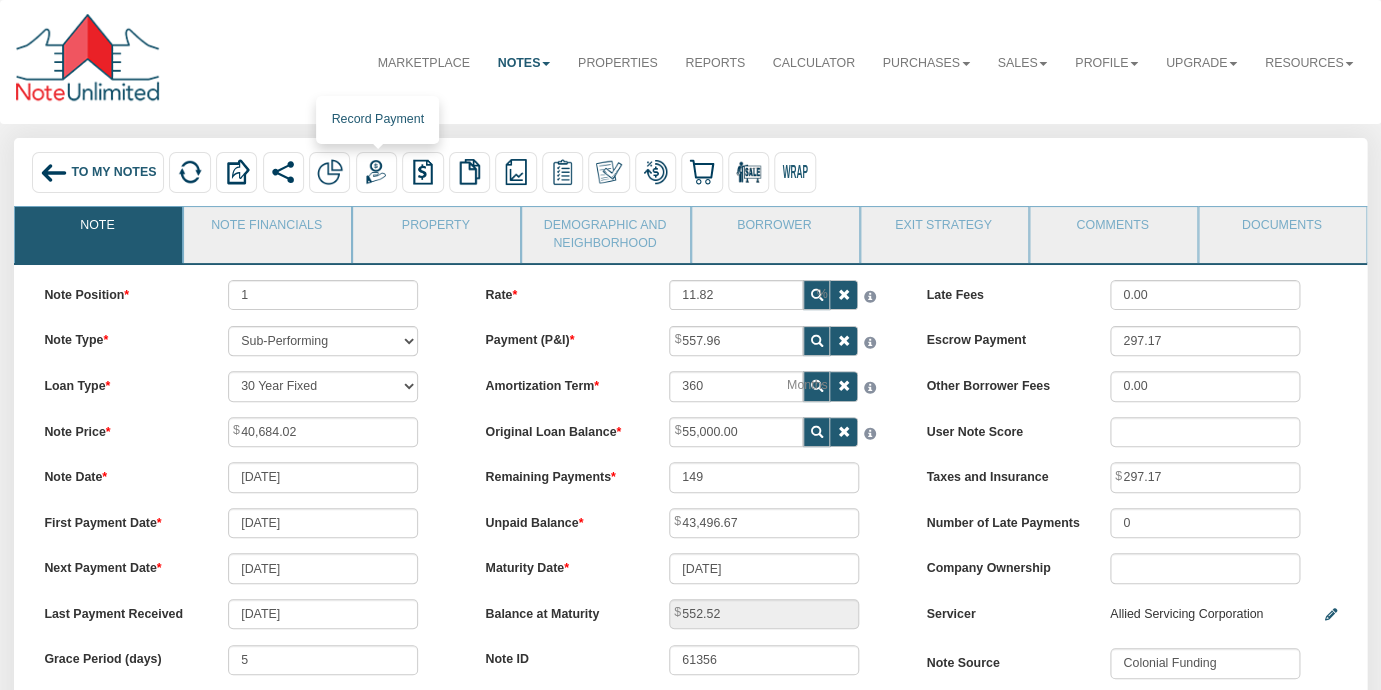 click at bounding box center (376, 172) 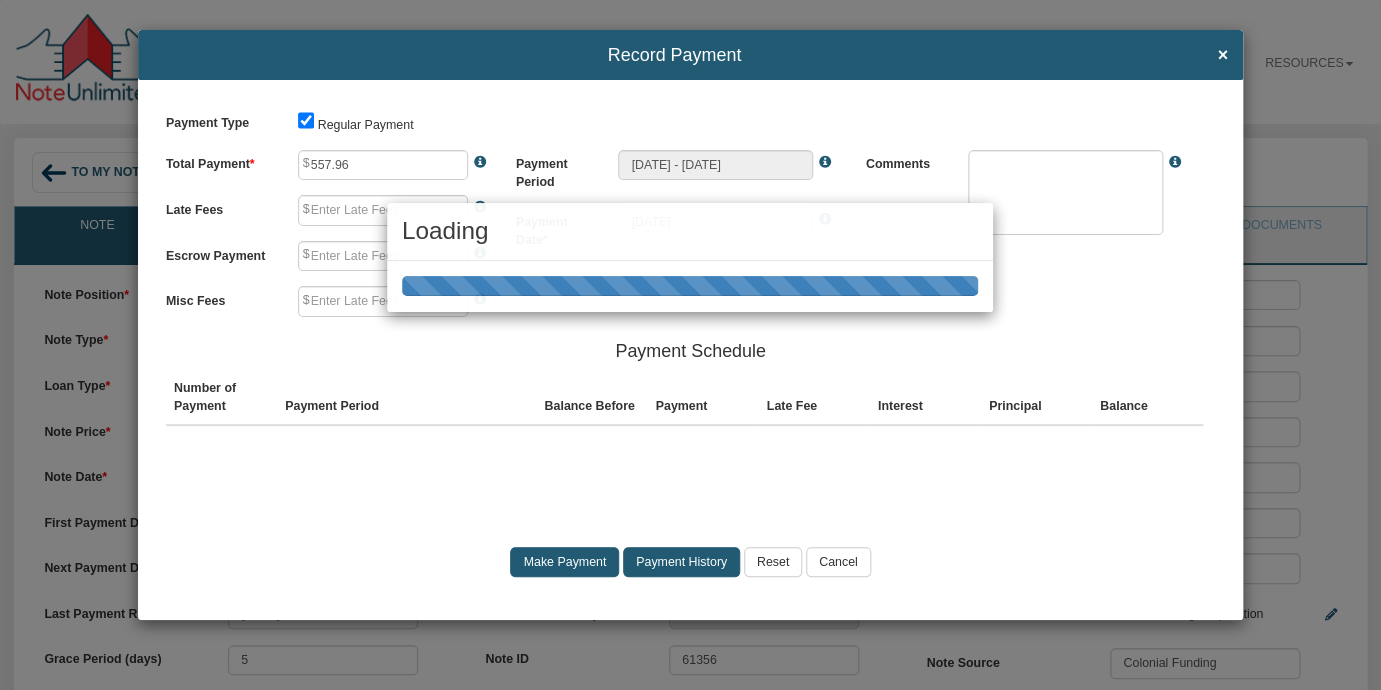 type on "0.00" 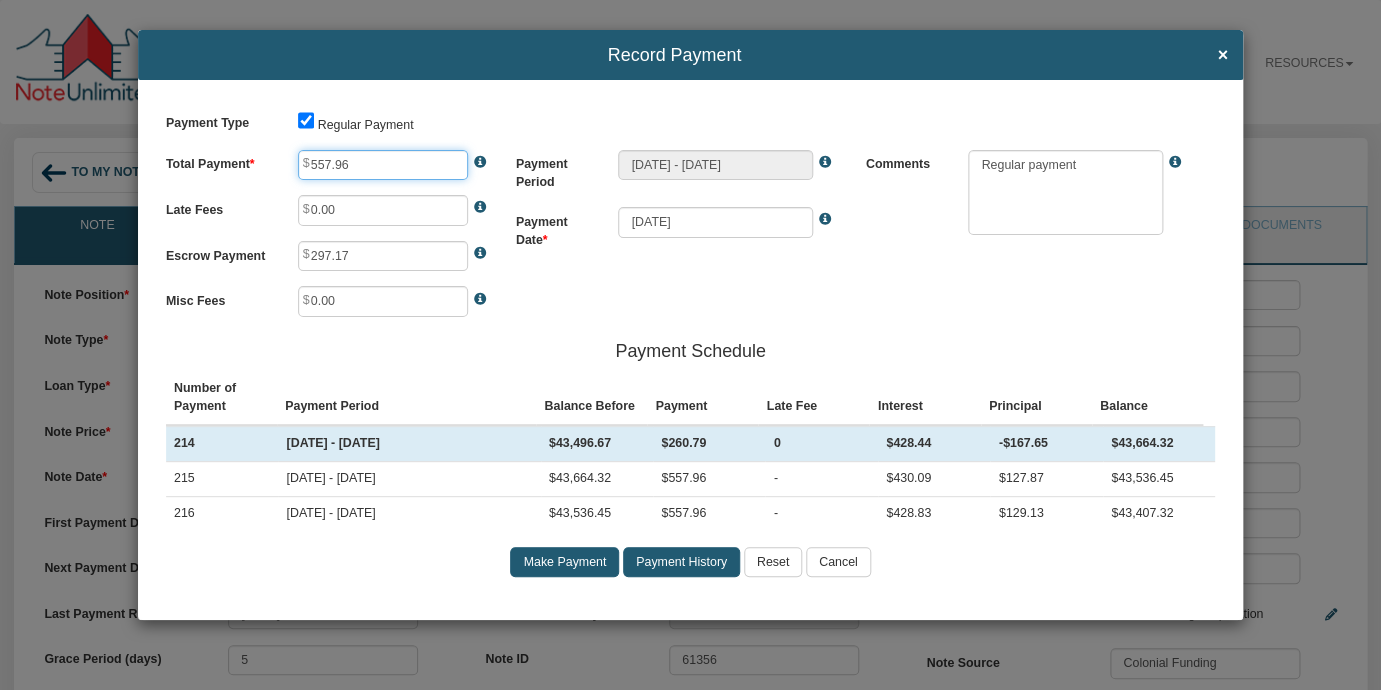 click on "557.96" at bounding box center (383, 165) 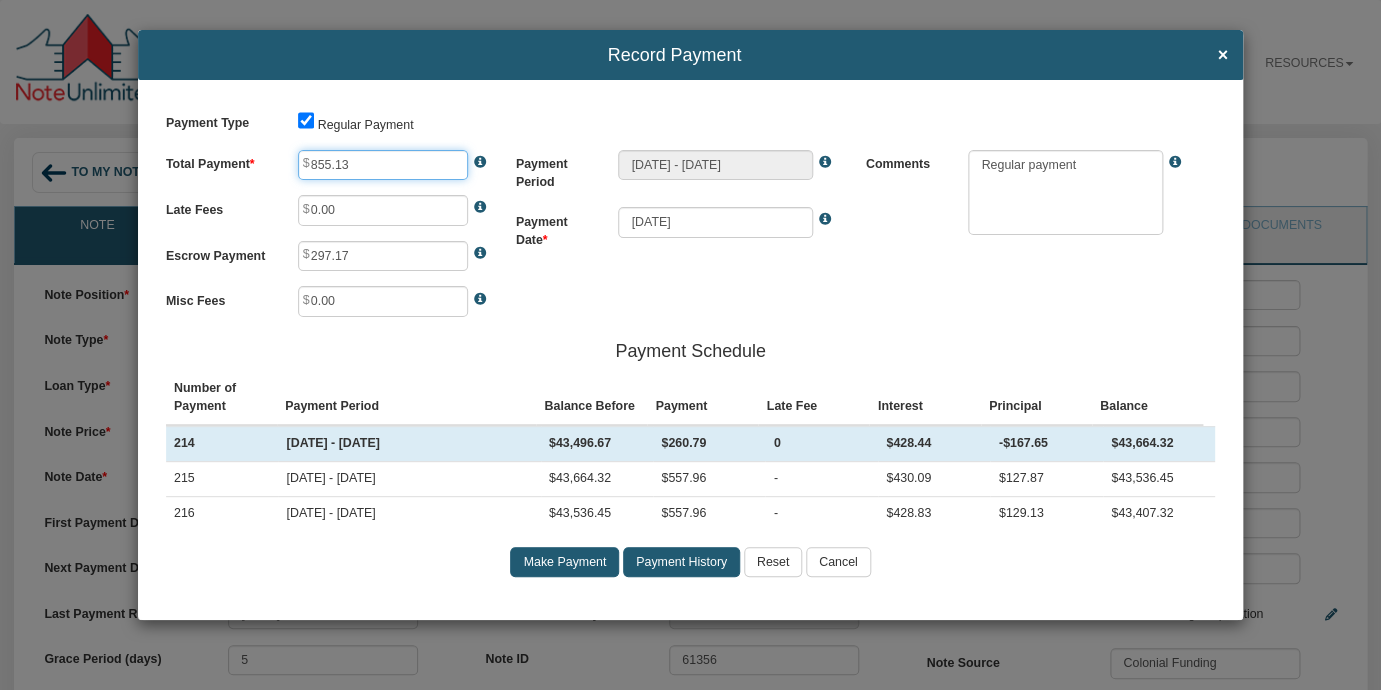 type on "855.13" 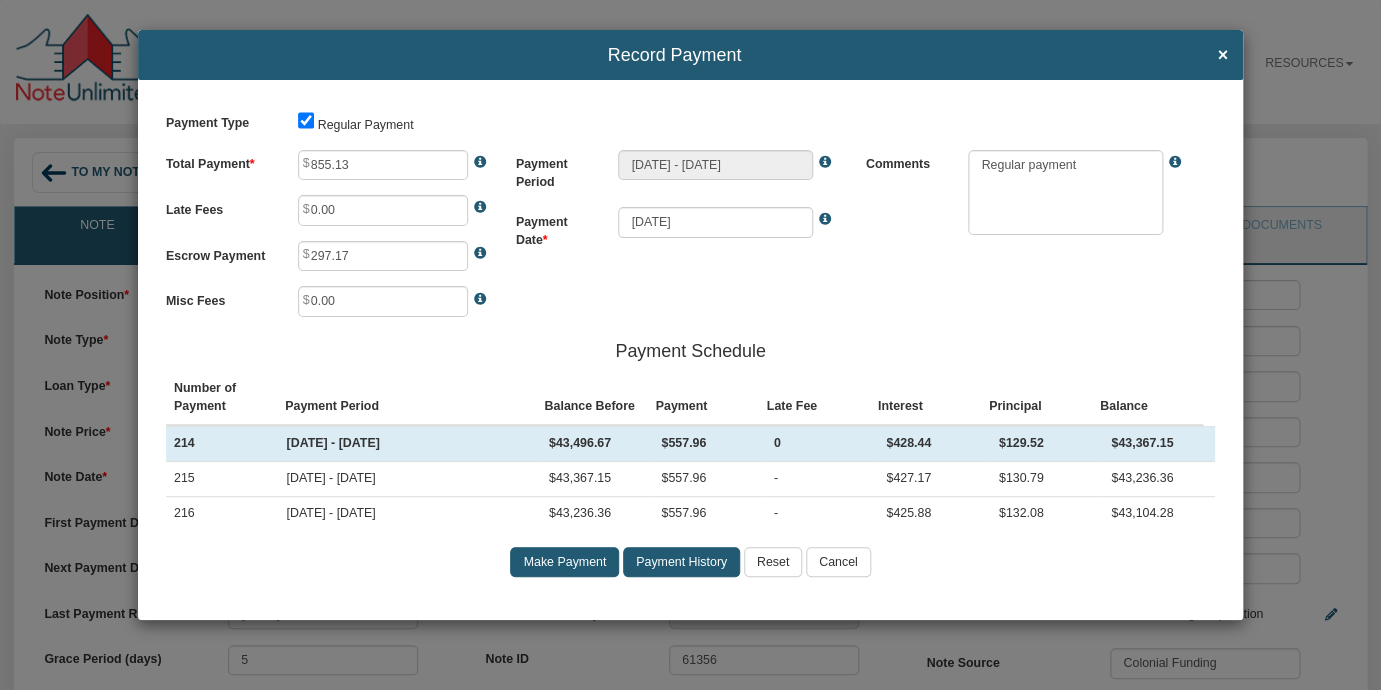 click on "Make Payment" at bounding box center (564, 562) 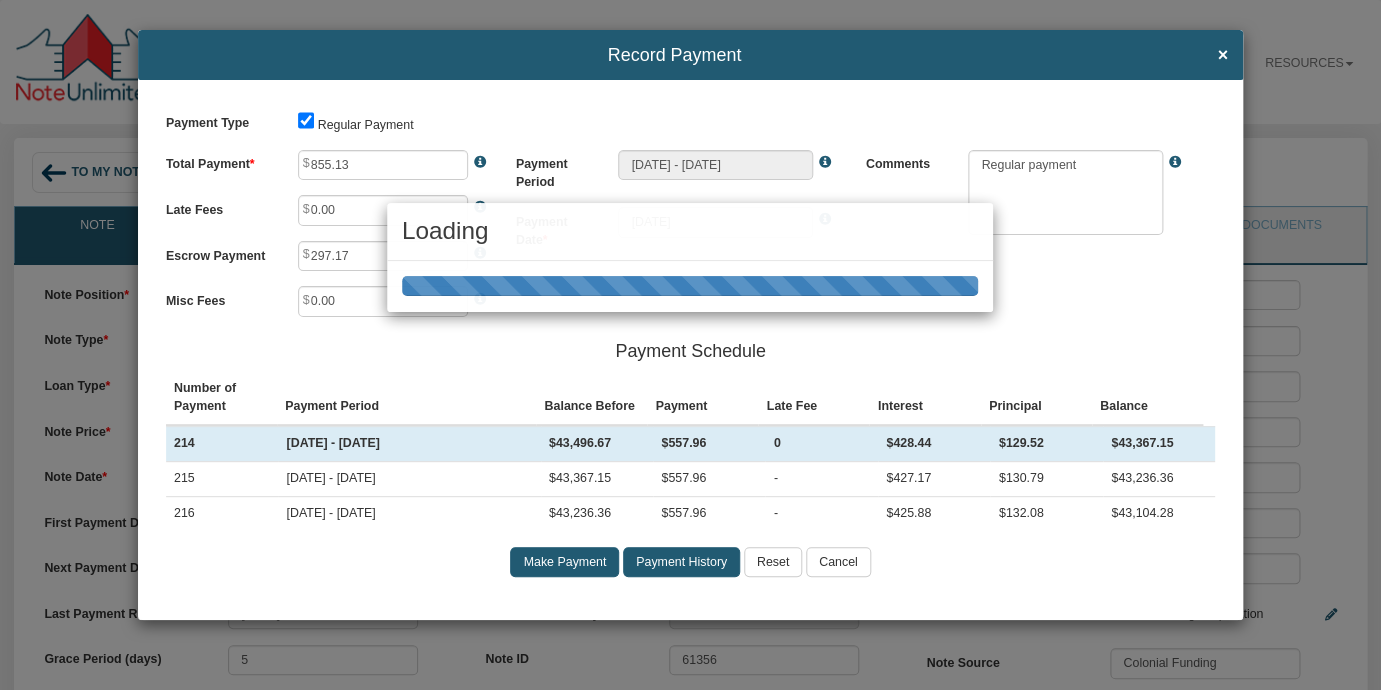 type on "[DATE] - [DATE]" 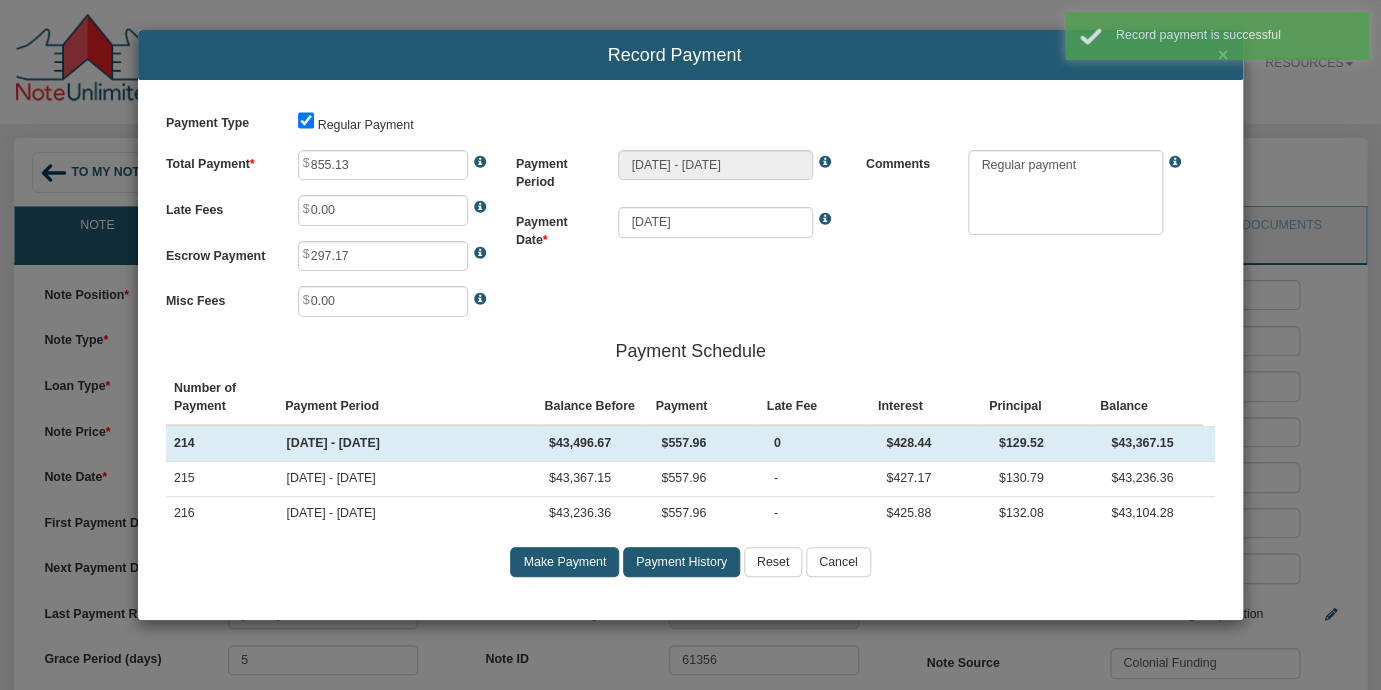 type on "557.96" 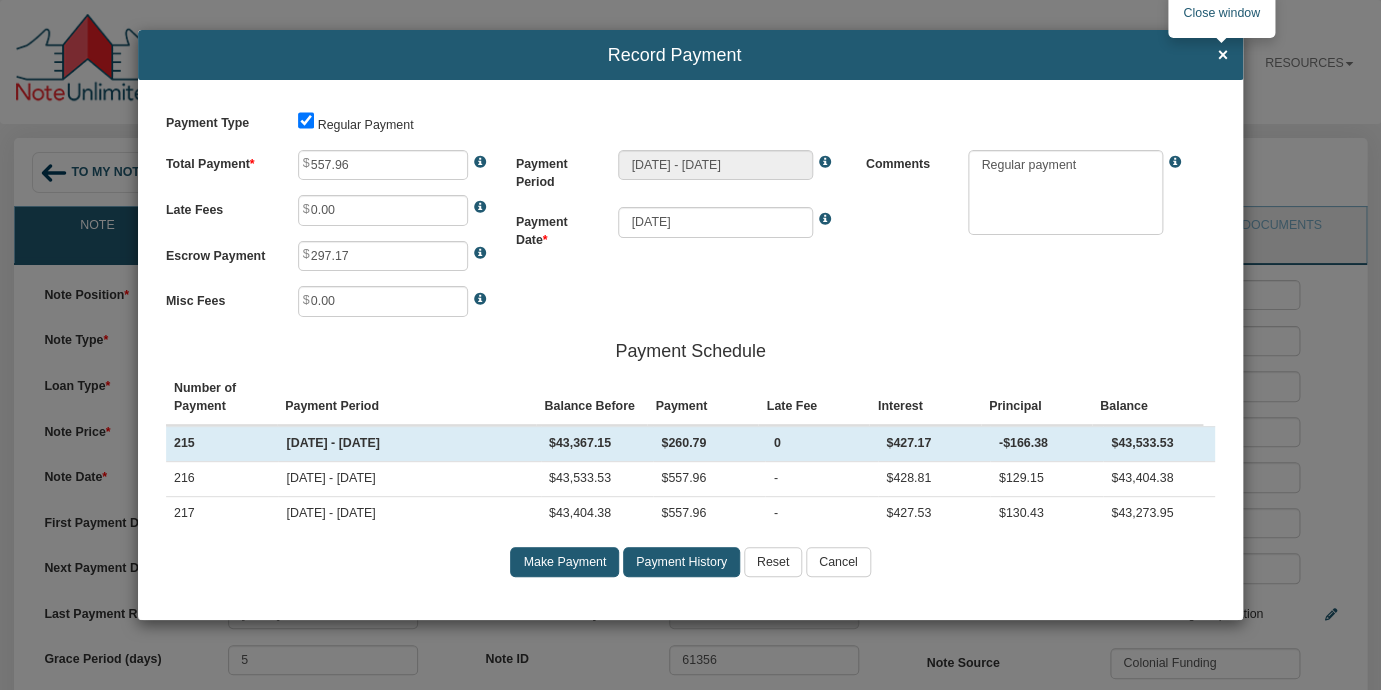 click on "×" at bounding box center [1222, 56] 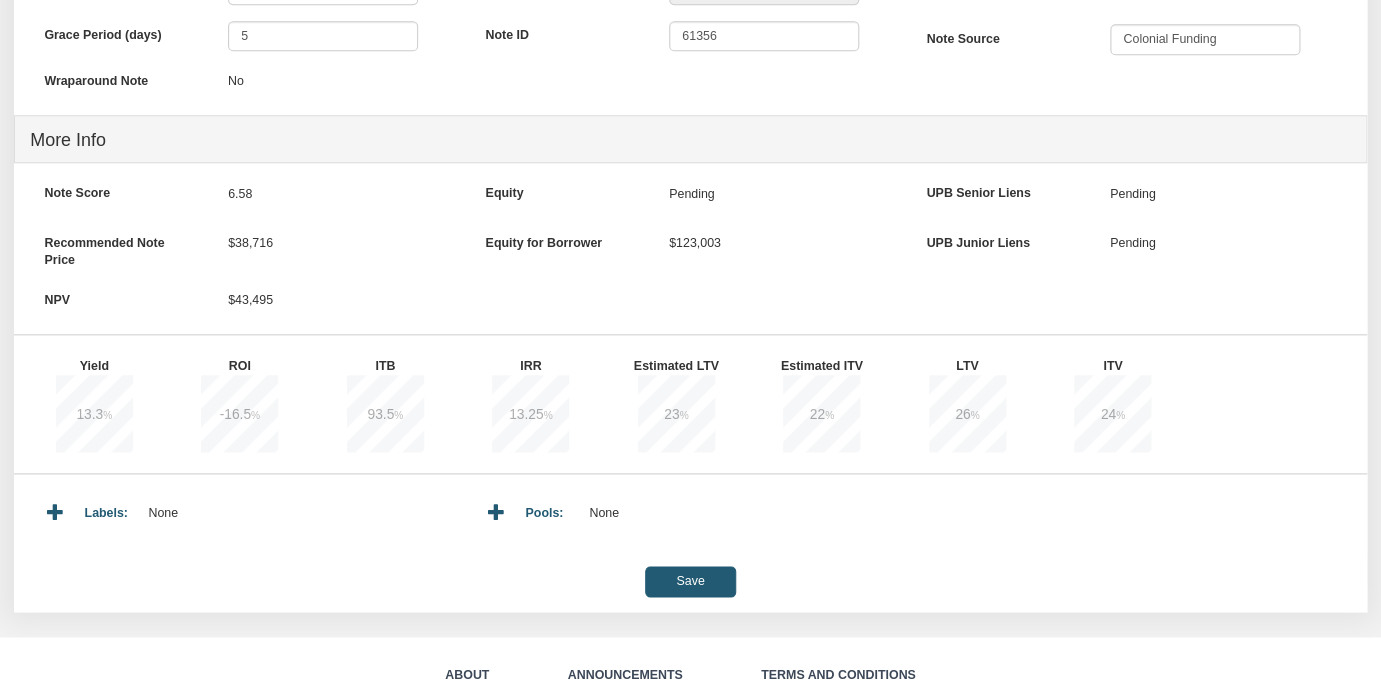 scroll, scrollTop: 762, scrollLeft: 0, axis: vertical 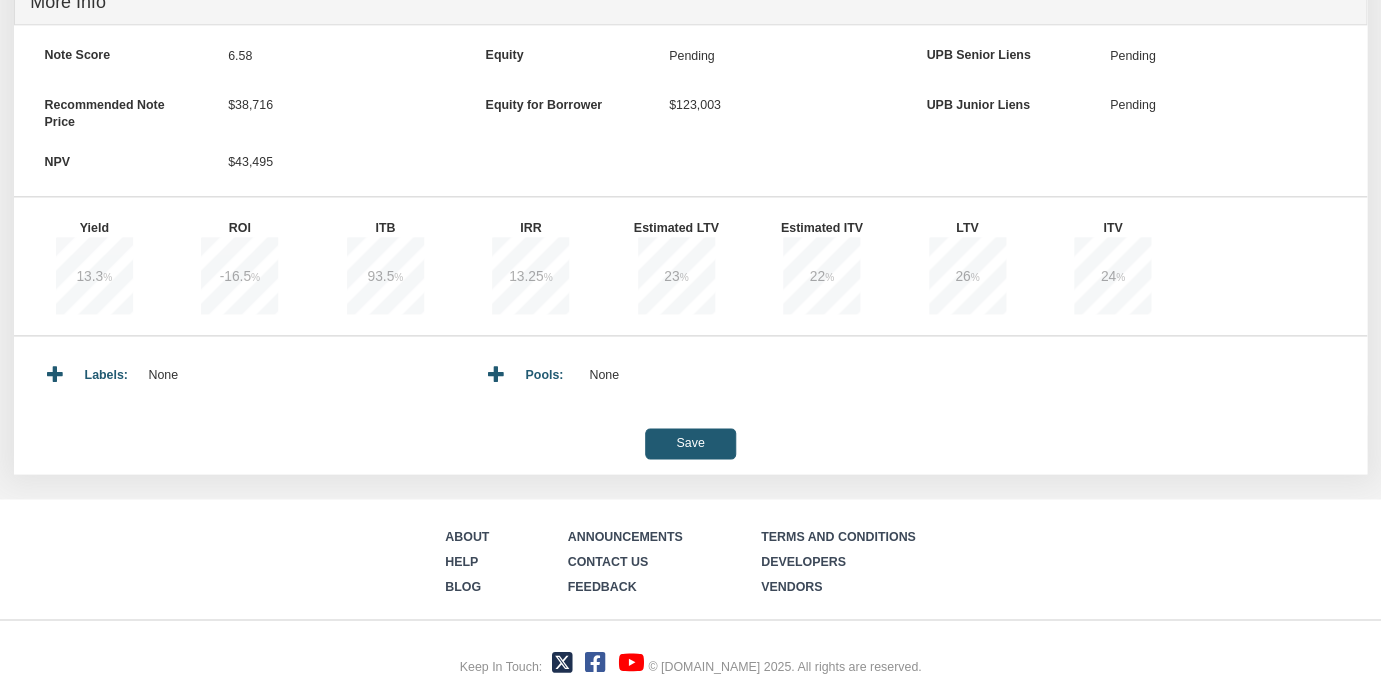 click on "Save" at bounding box center [690, 443] 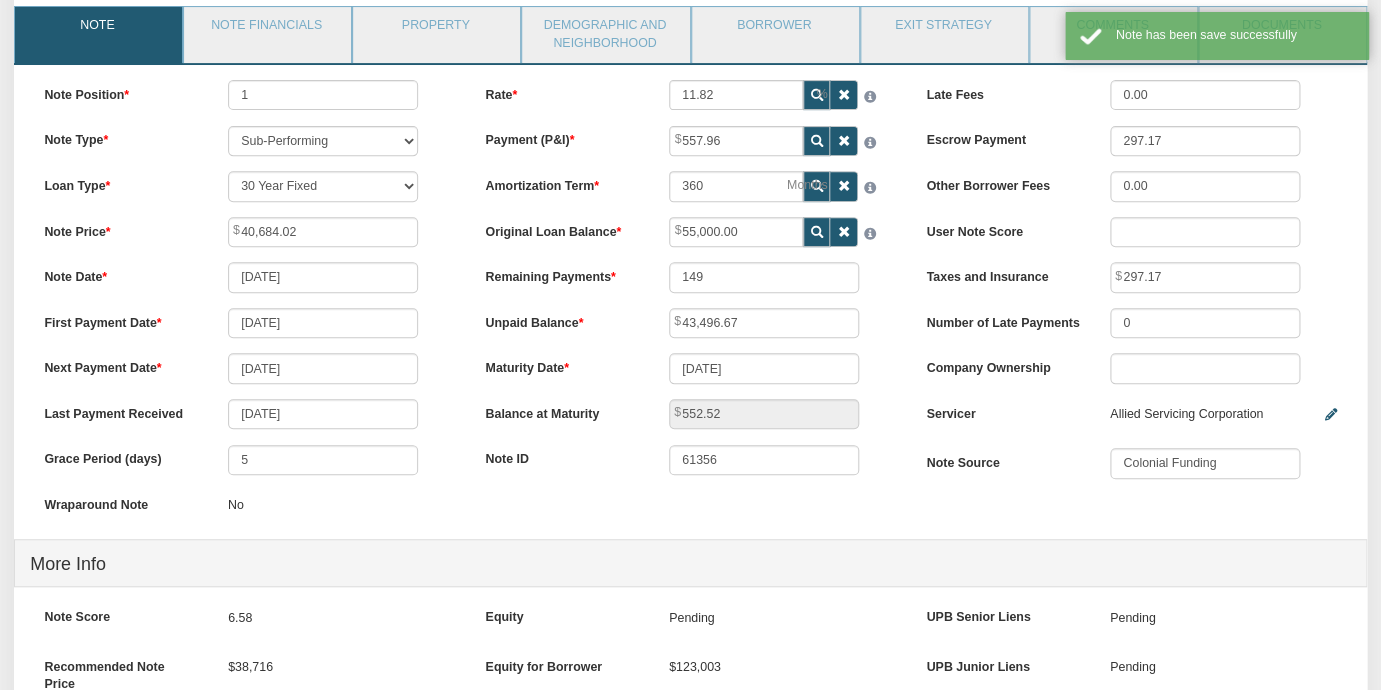 scroll, scrollTop: 0, scrollLeft: 0, axis: both 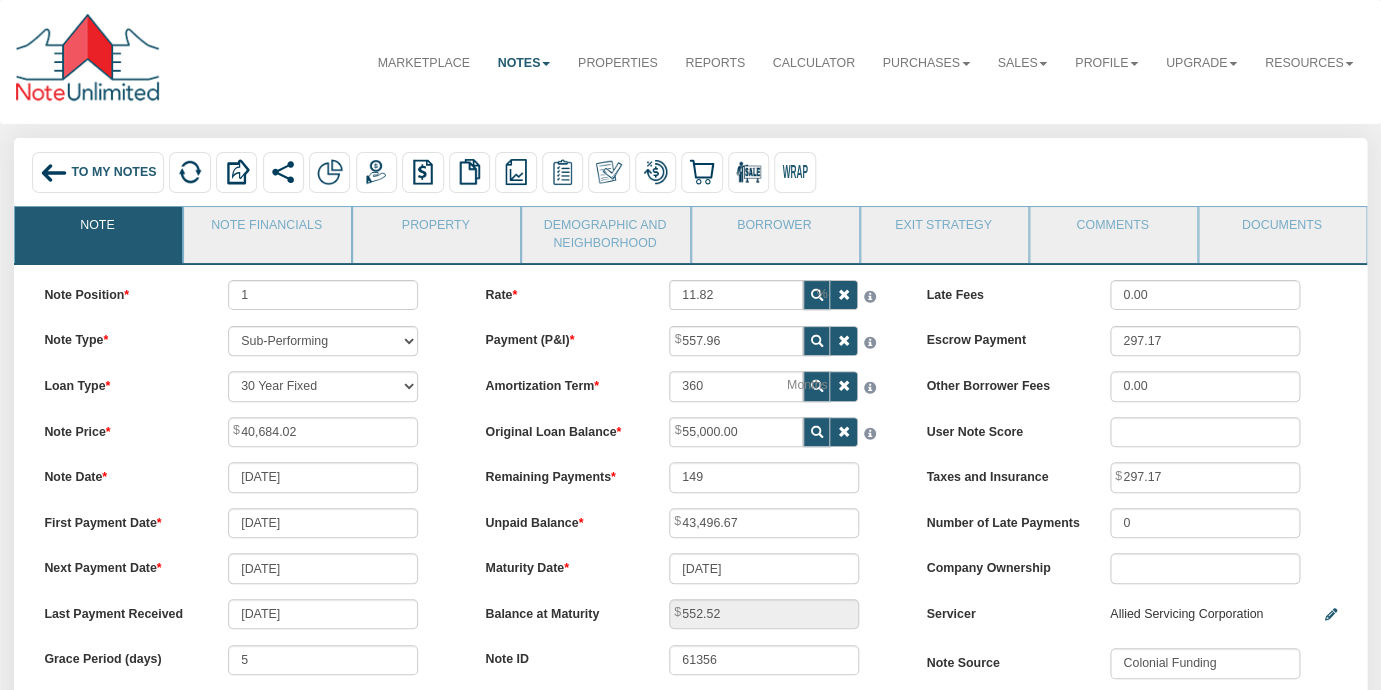 click on "To My Notes" at bounding box center (113, 173) 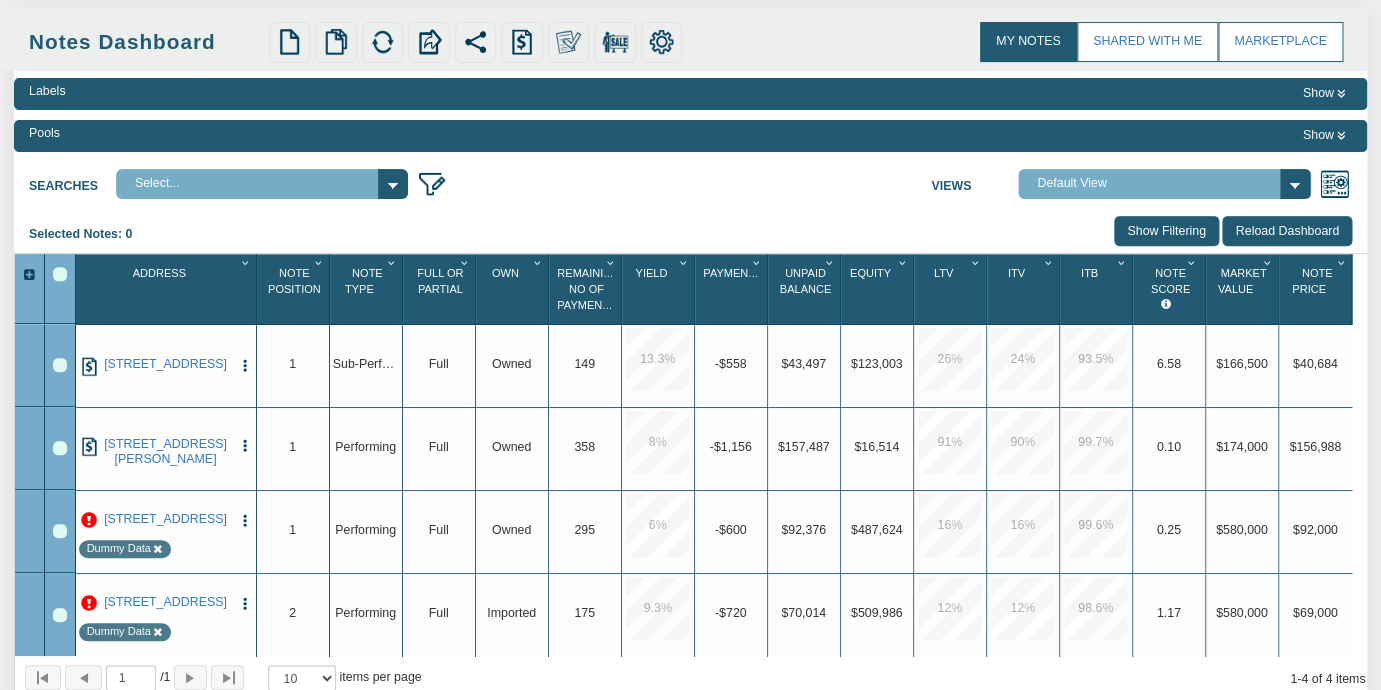 scroll, scrollTop: 180, scrollLeft: 0, axis: vertical 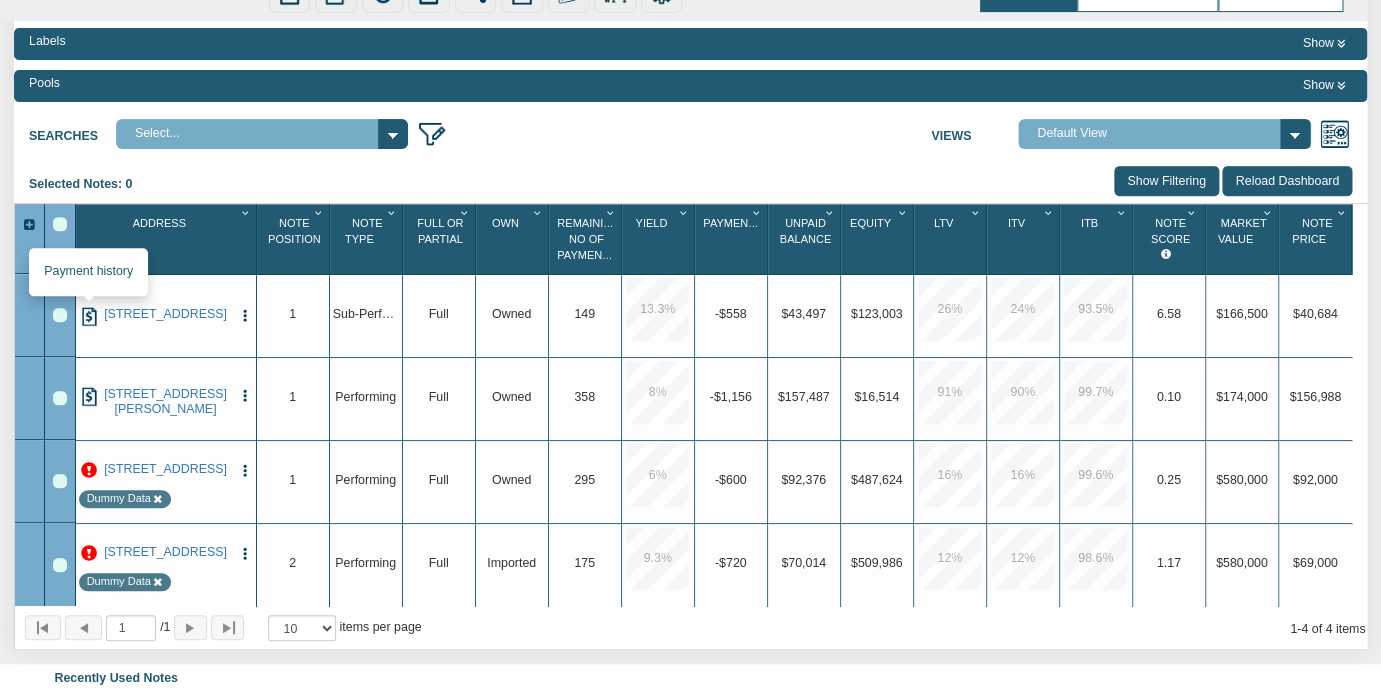 click at bounding box center (89, 316) 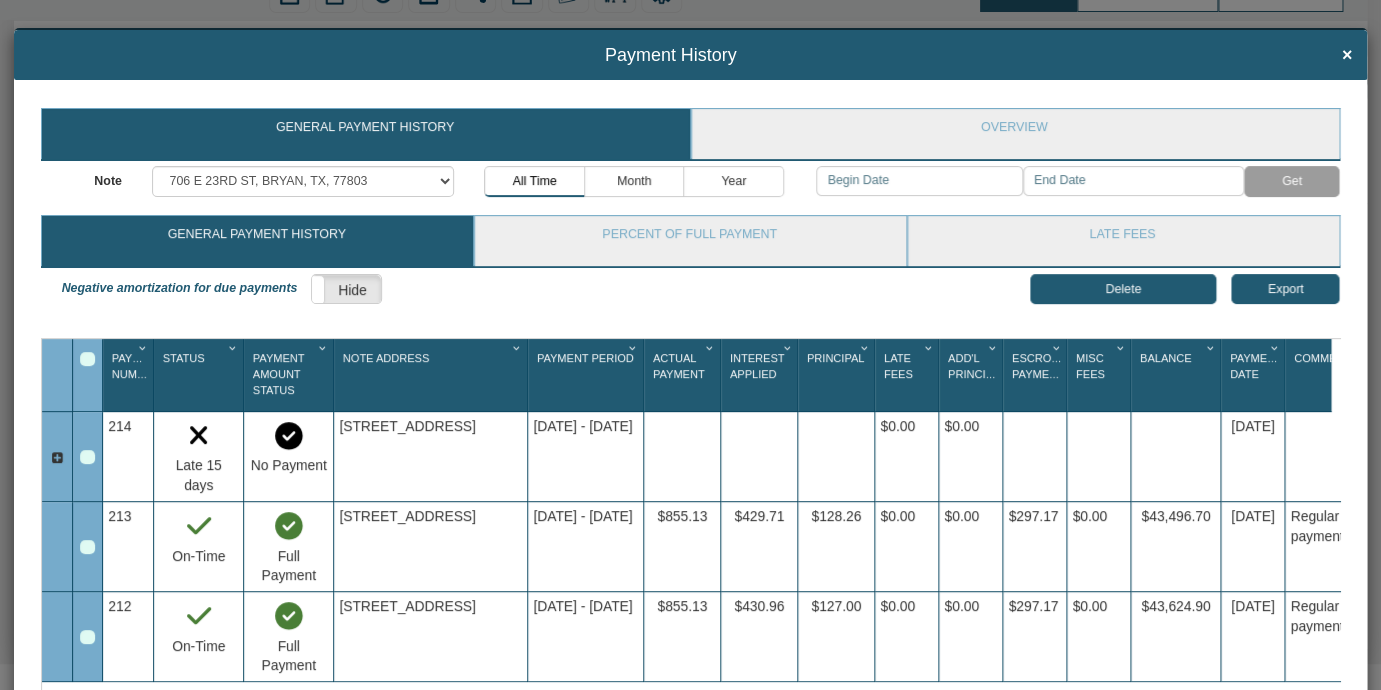 scroll, scrollTop: 3, scrollLeft: 0, axis: vertical 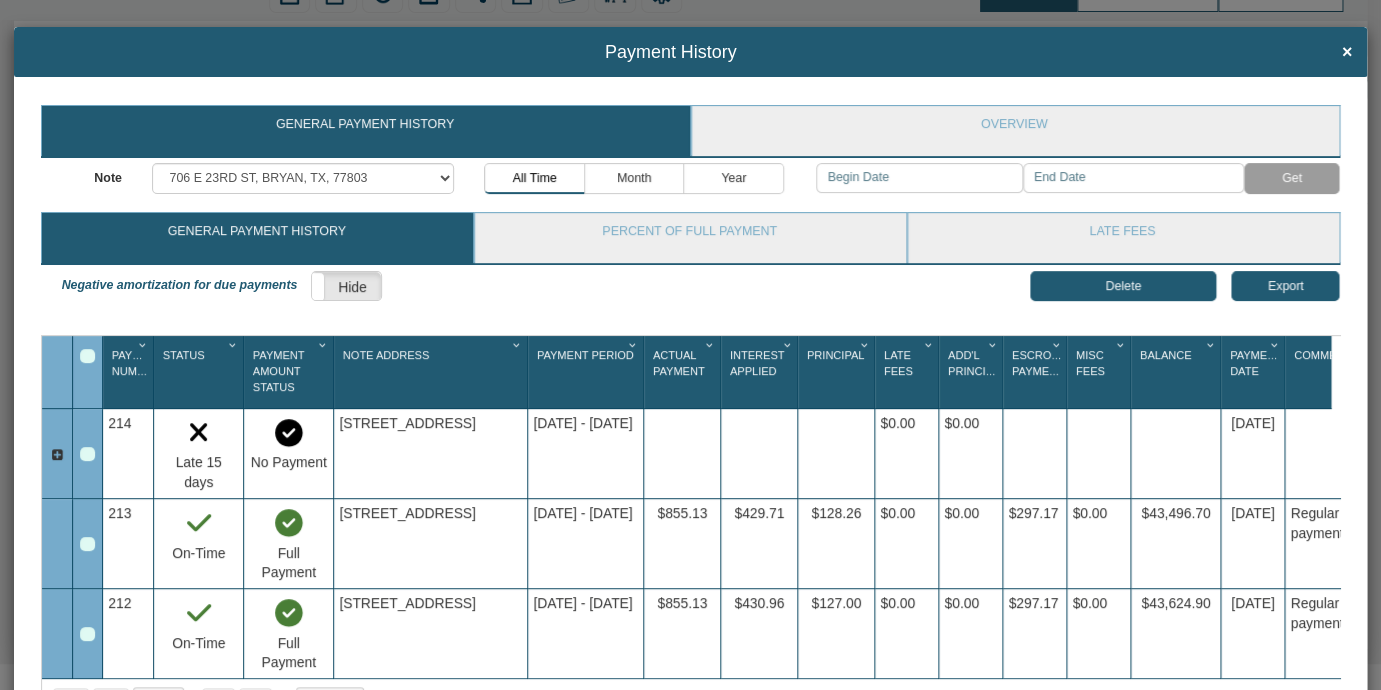 click at bounding box center (57, 455) 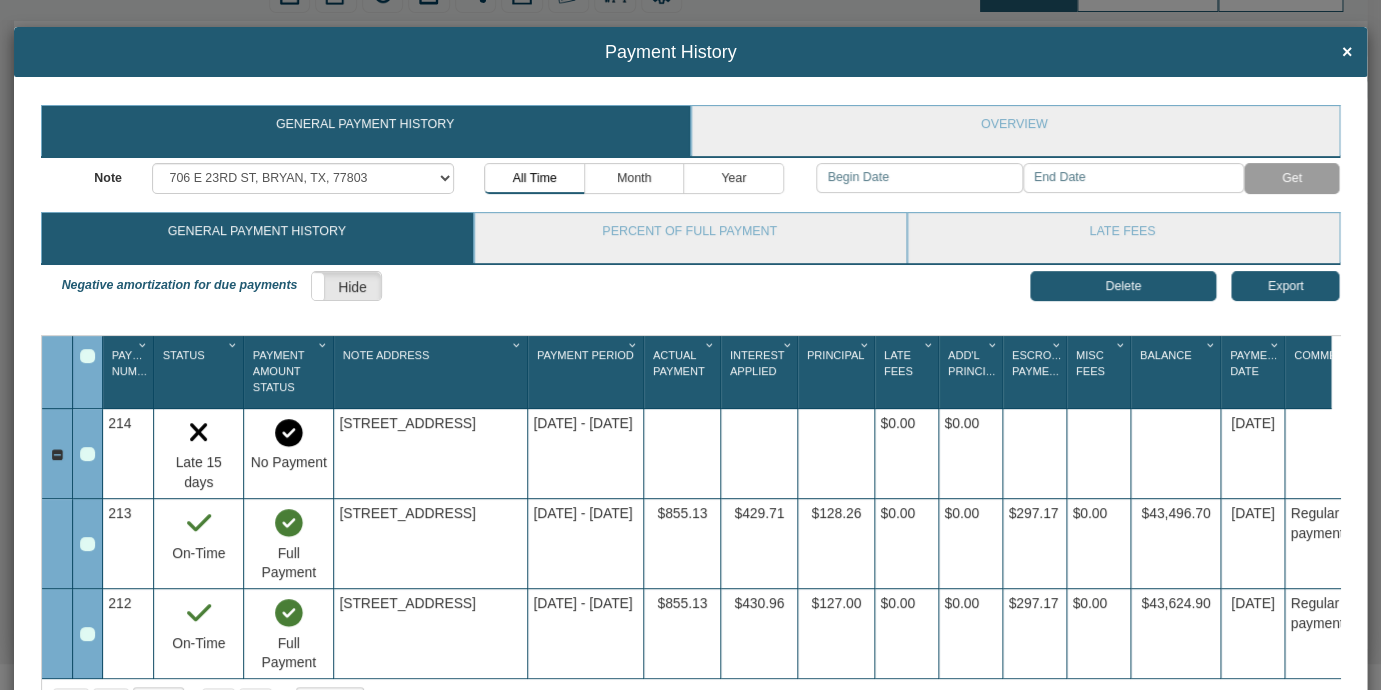 select on "?" 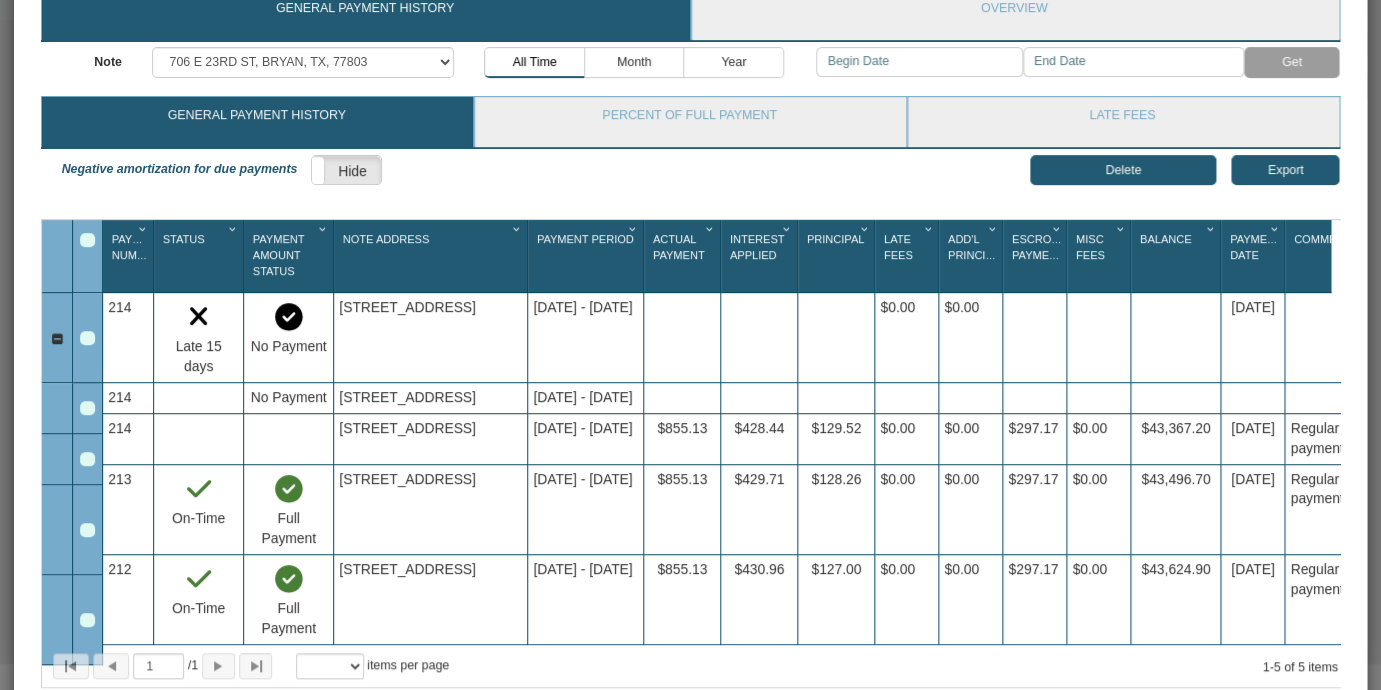 scroll, scrollTop: 0, scrollLeft: 0, axis: both 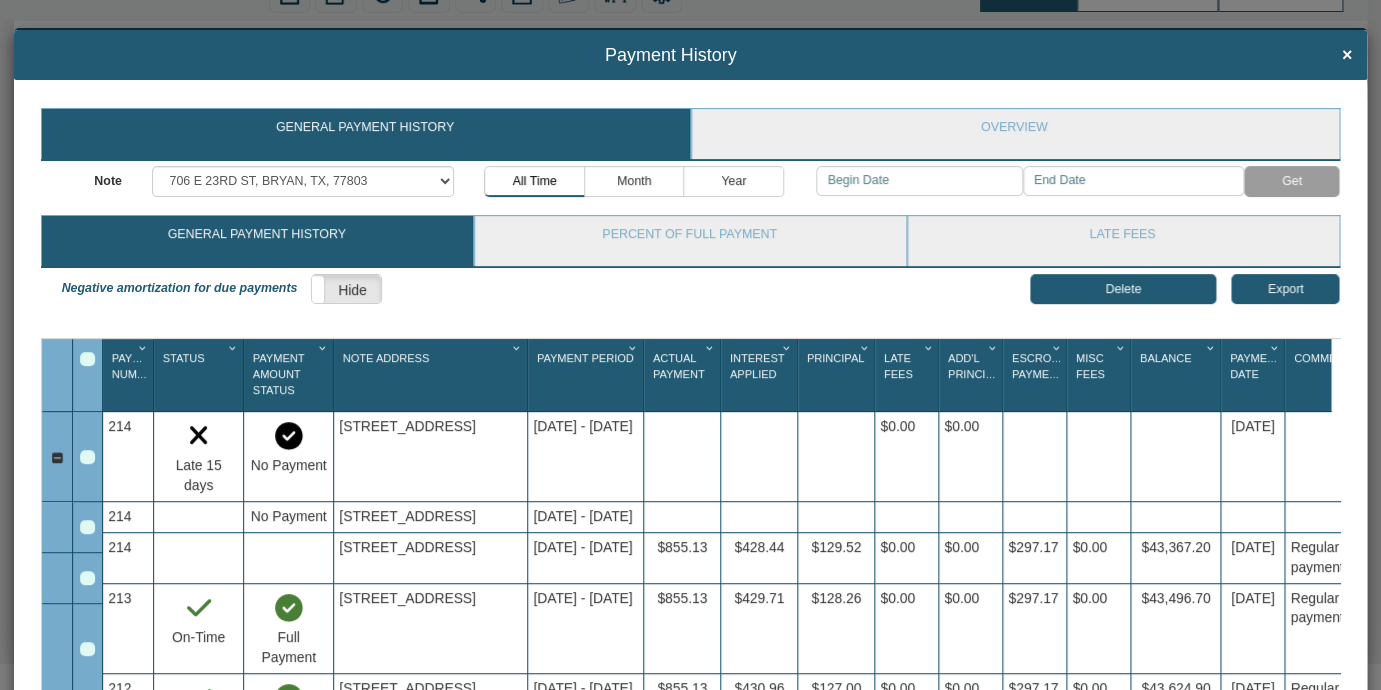 click on "×" at bounding box center (1347, 56) 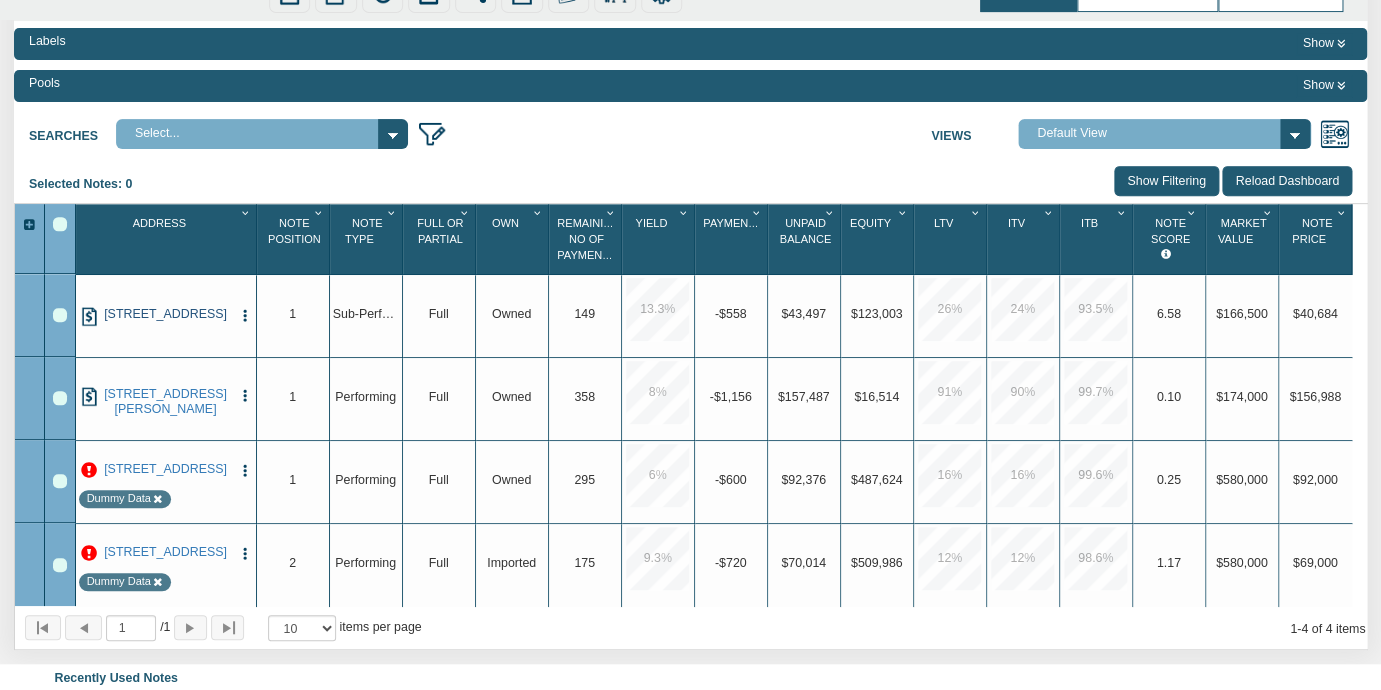 click on "[STREET_ADDRESS]" at bounding box center [165, 314] 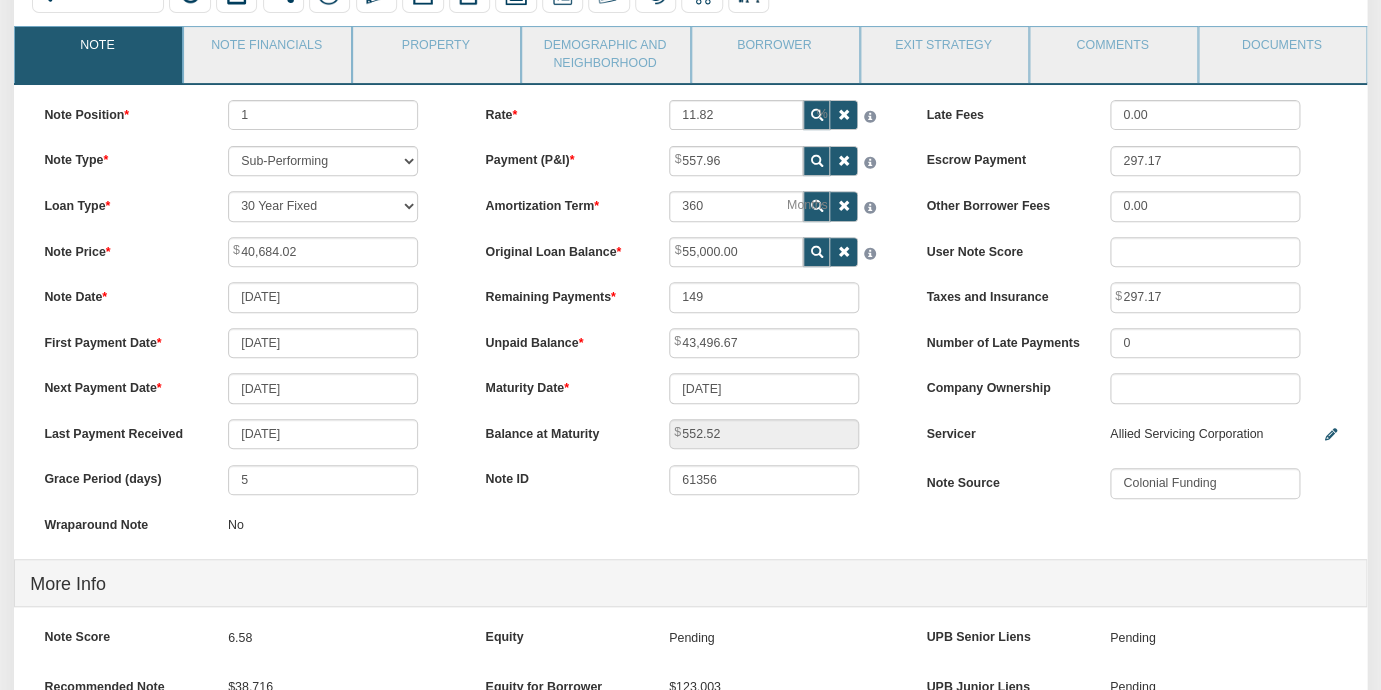 scroll, scrollTop: 0, scrollLeft: 0, axis: both 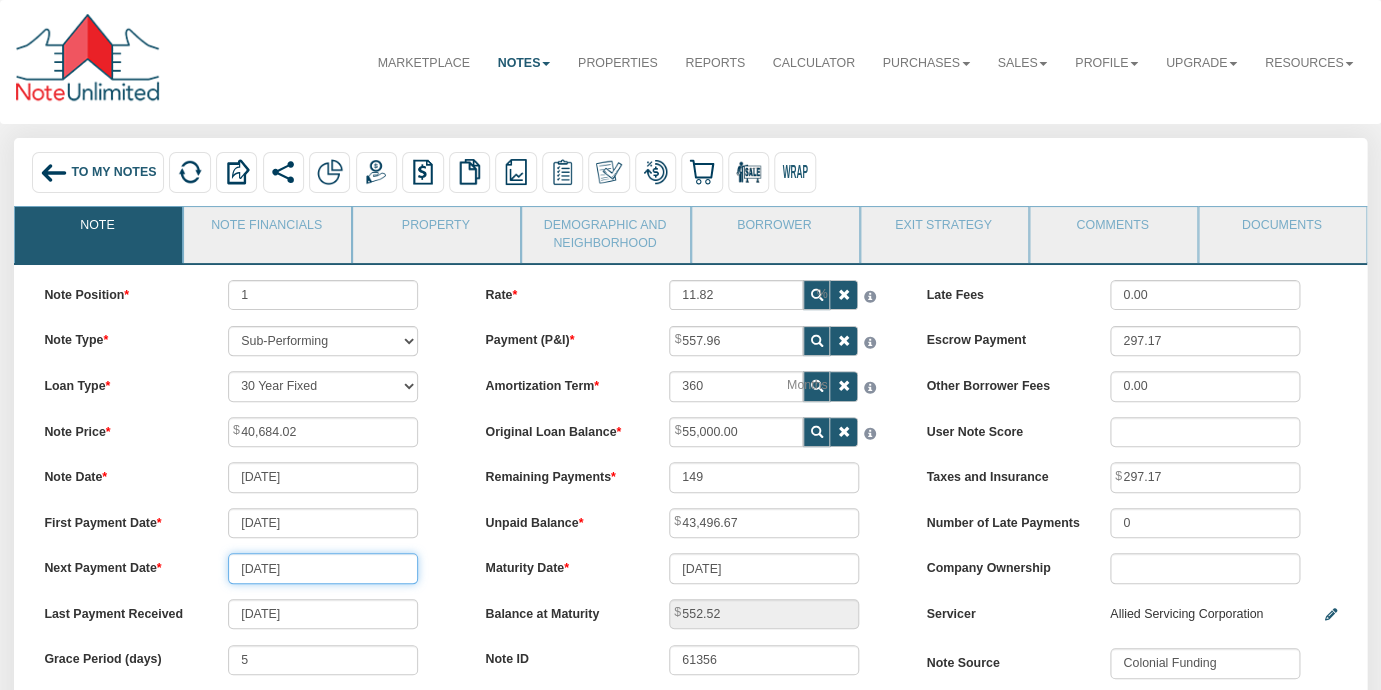 click on "[DATE]" at bounding box center [323, 568] 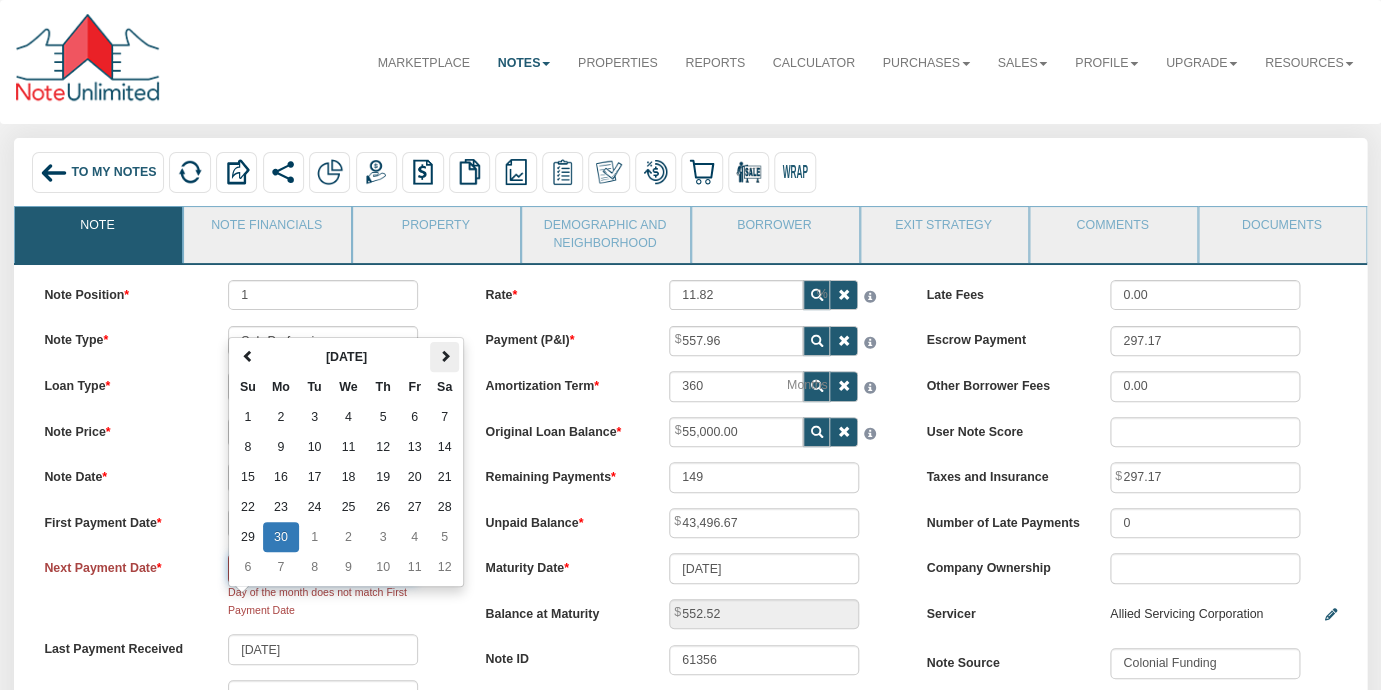 click at bounding box center [445, 356] 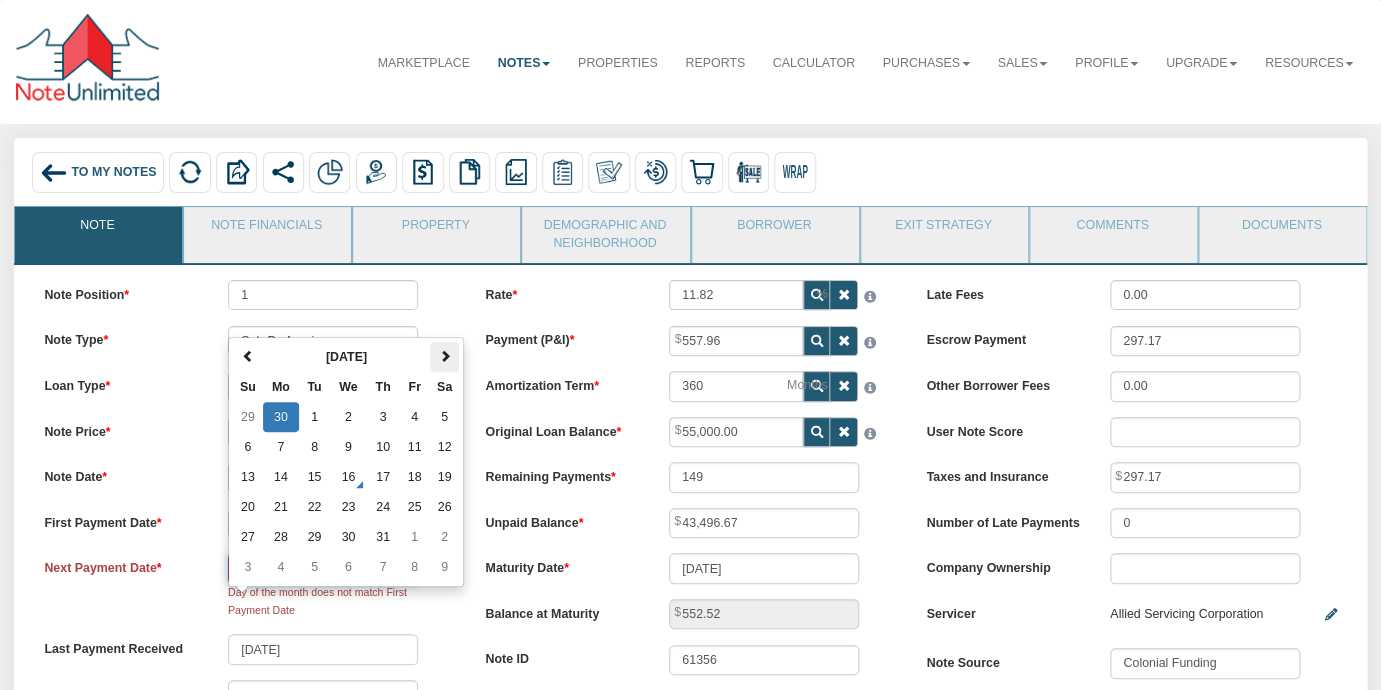 click at bounding box center (445, 356) 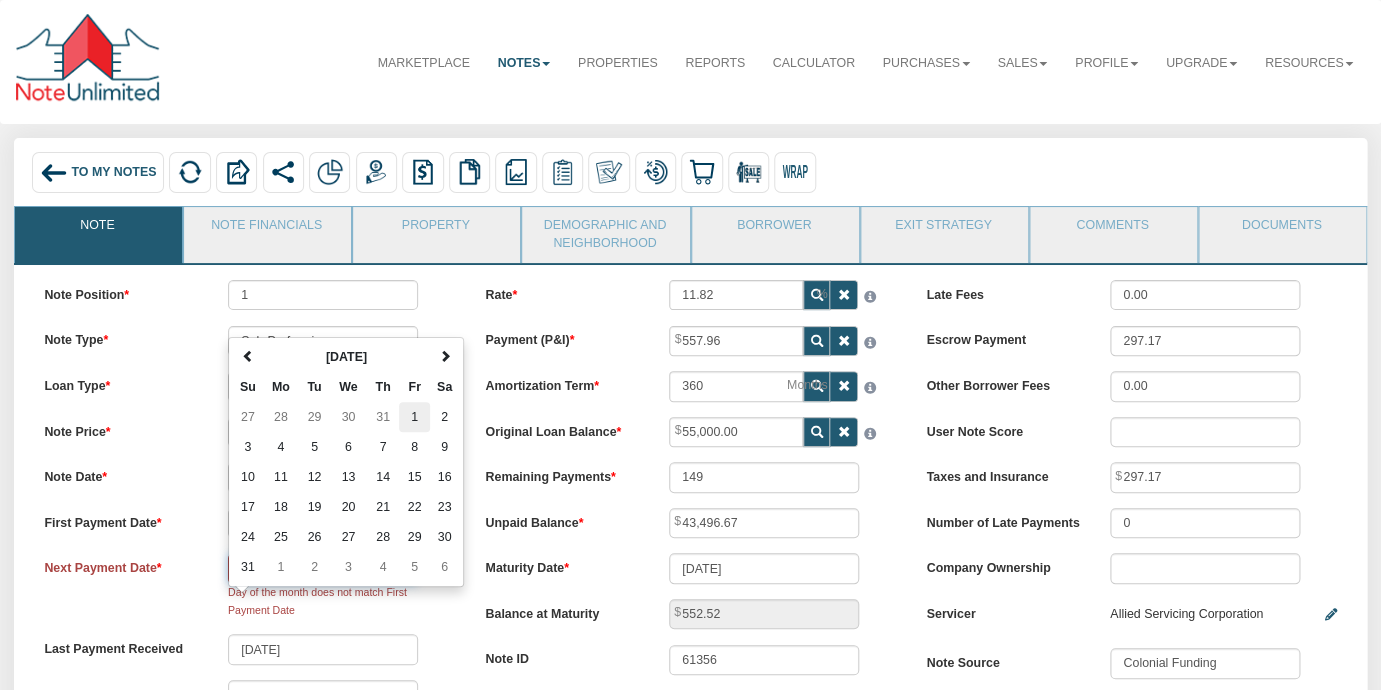 click on "1" at bounding box center (414, 417) 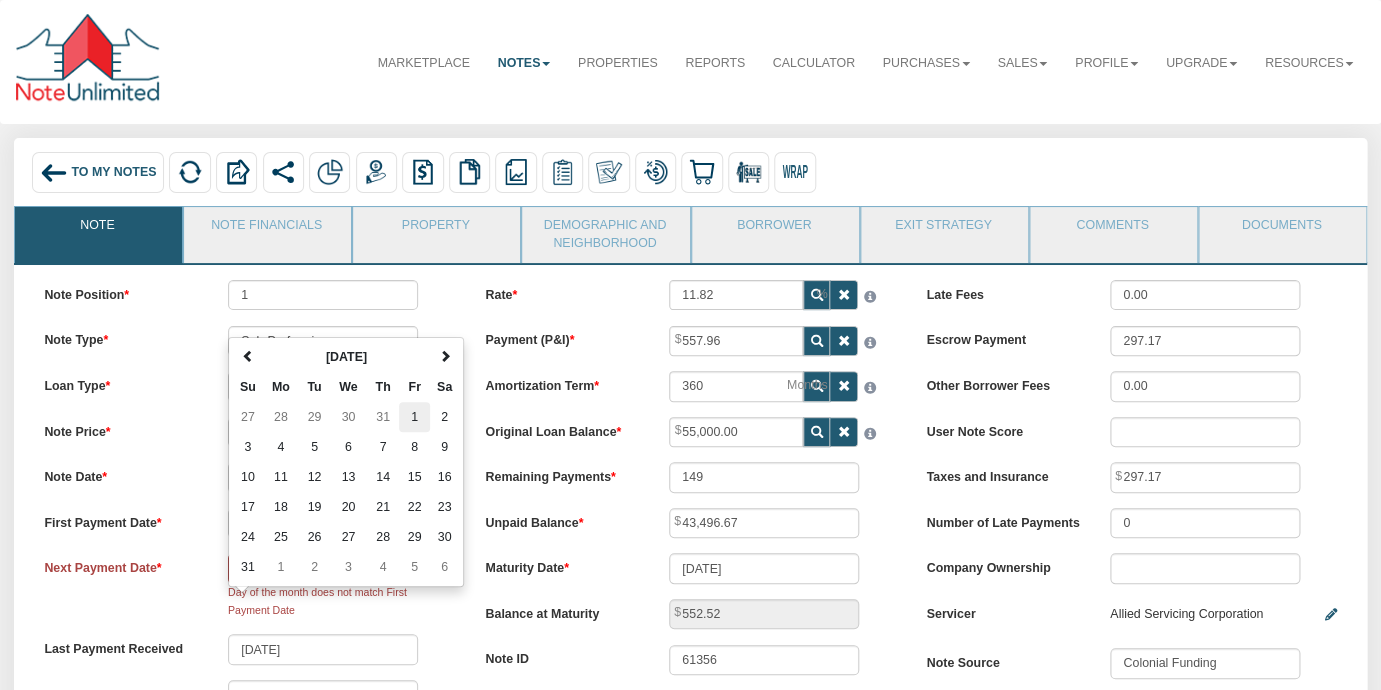 type on "[DATE]" 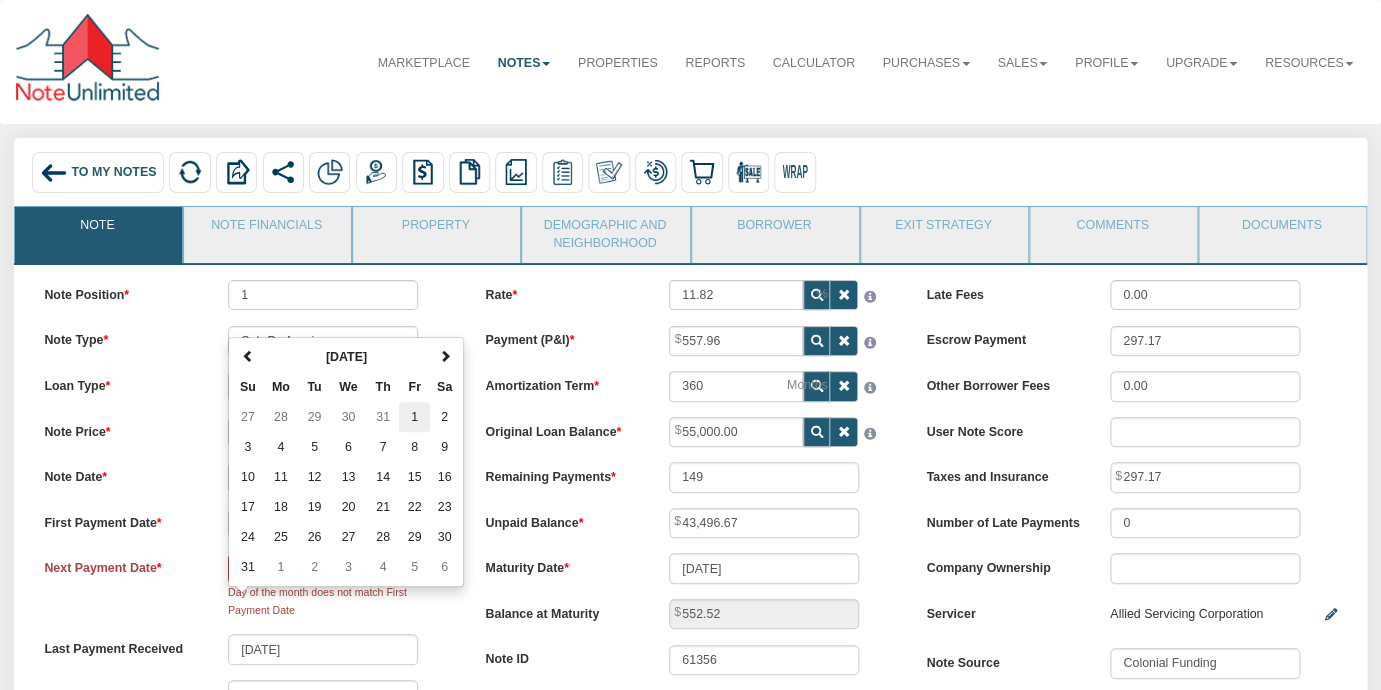 type on "148" 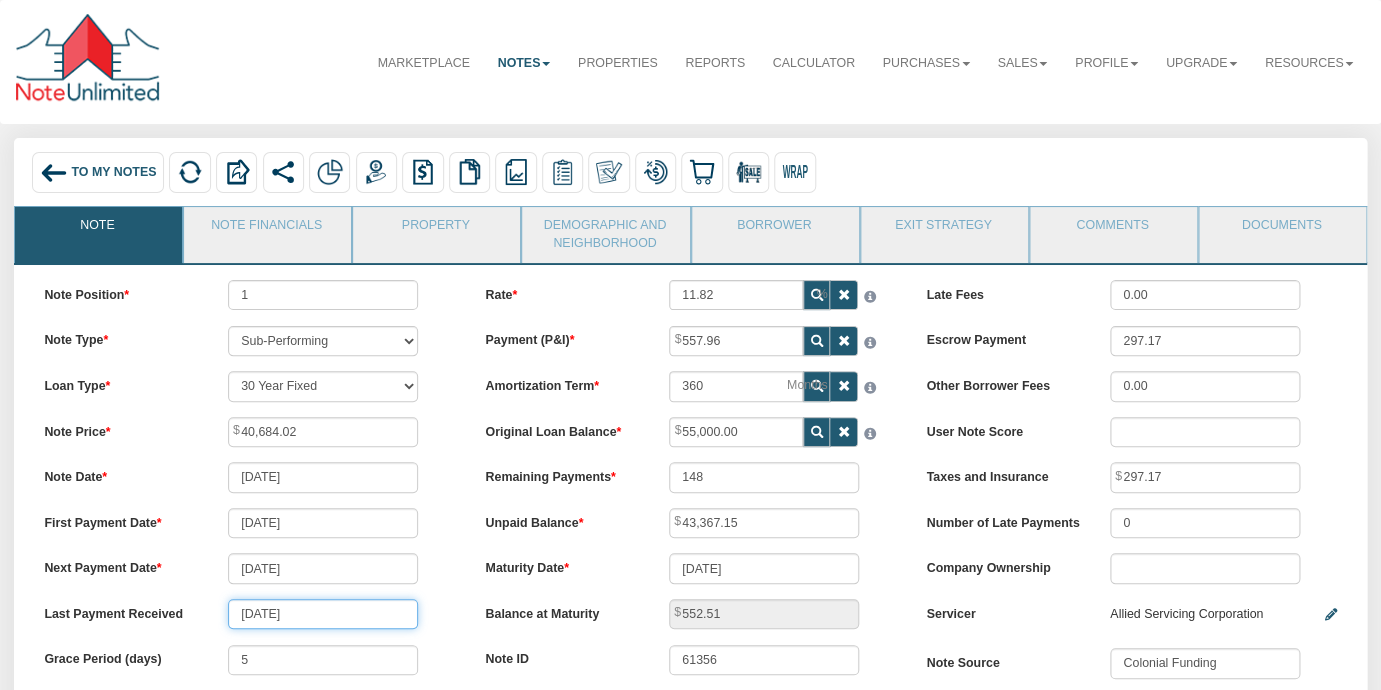 click on "[DATE]" at bounding box center [323, 614] 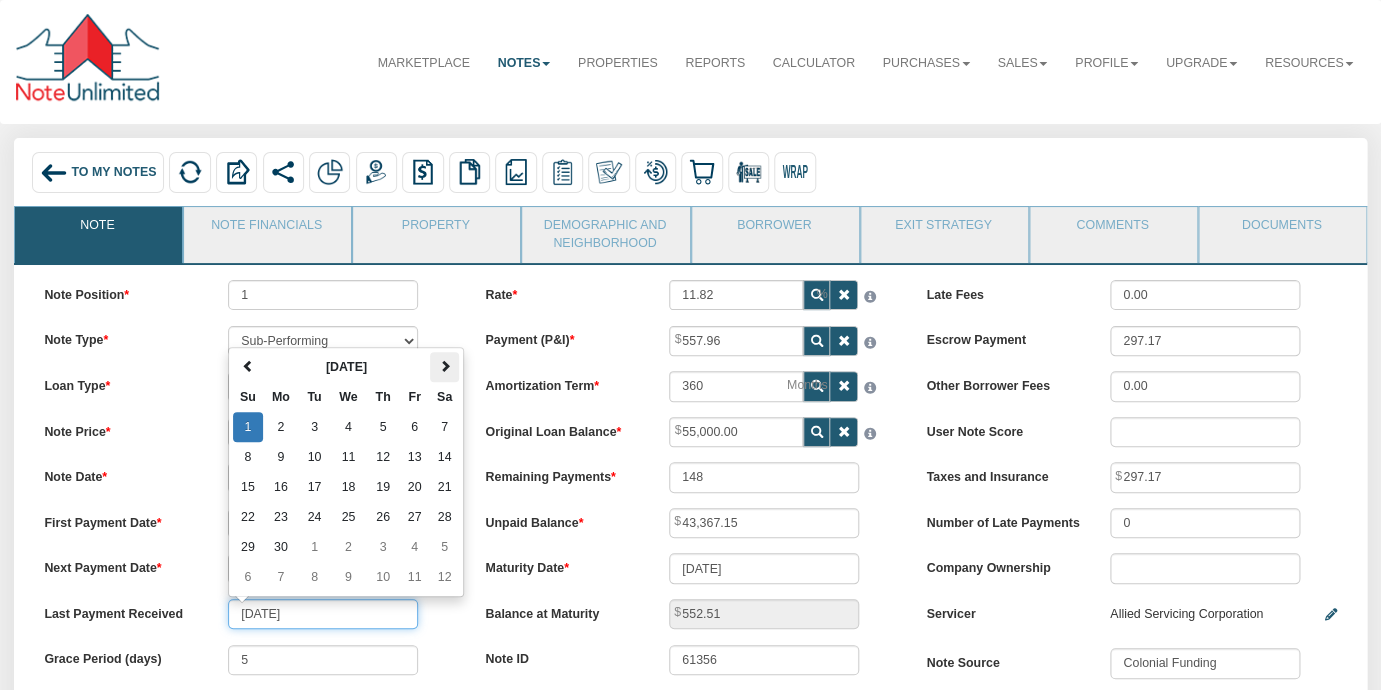 click at bounding box center (445, 366) 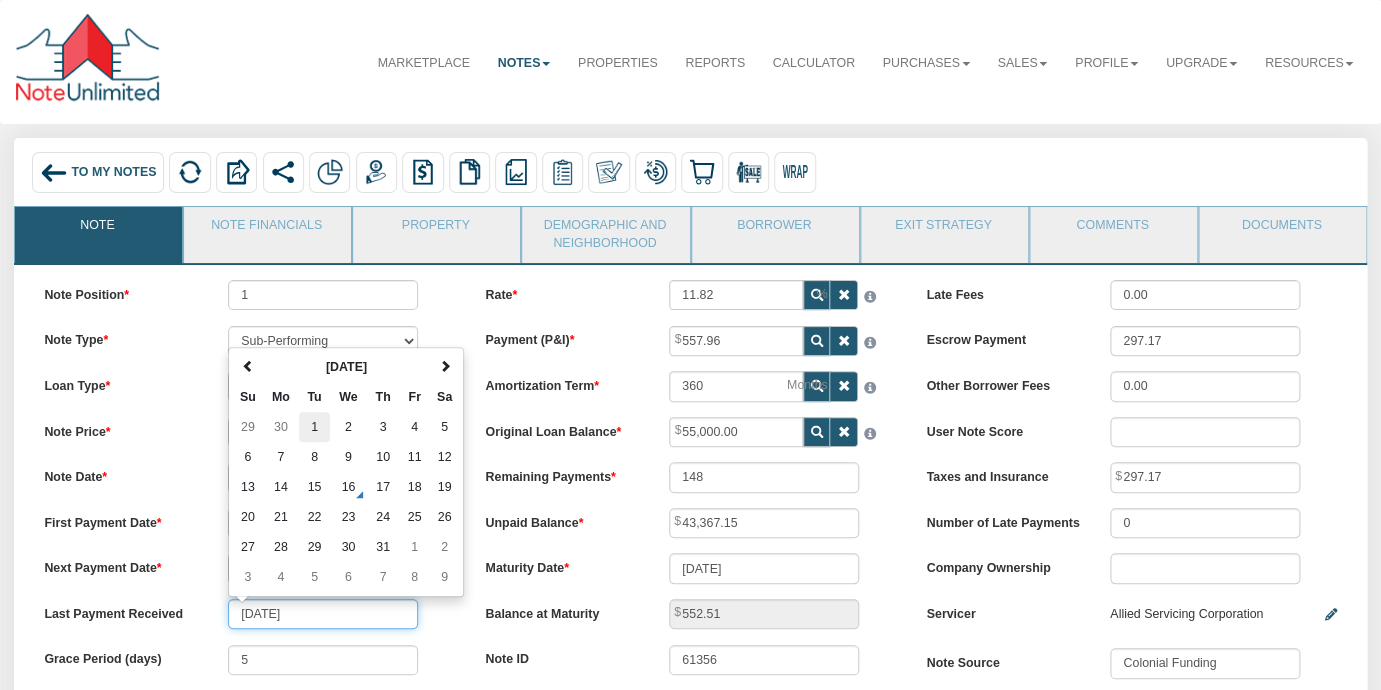 click on "1" at bounding box center (314, 427) 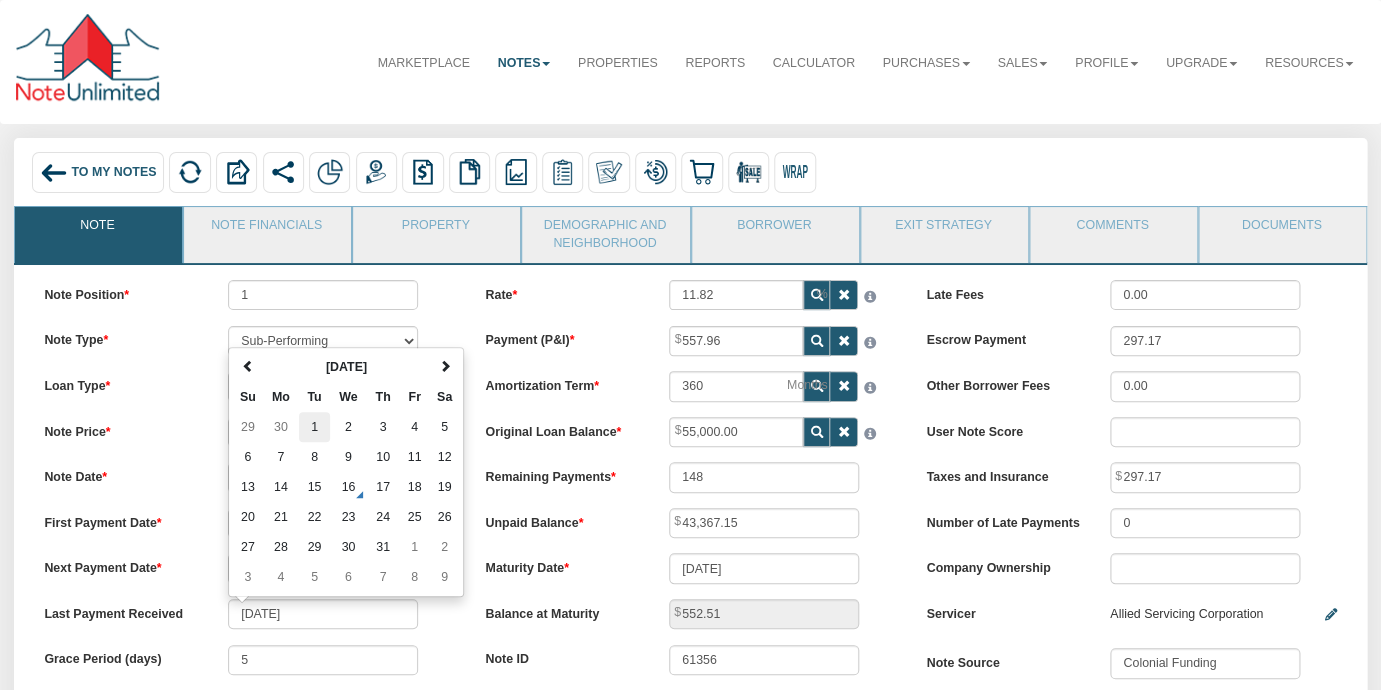 type on "[DATE]" 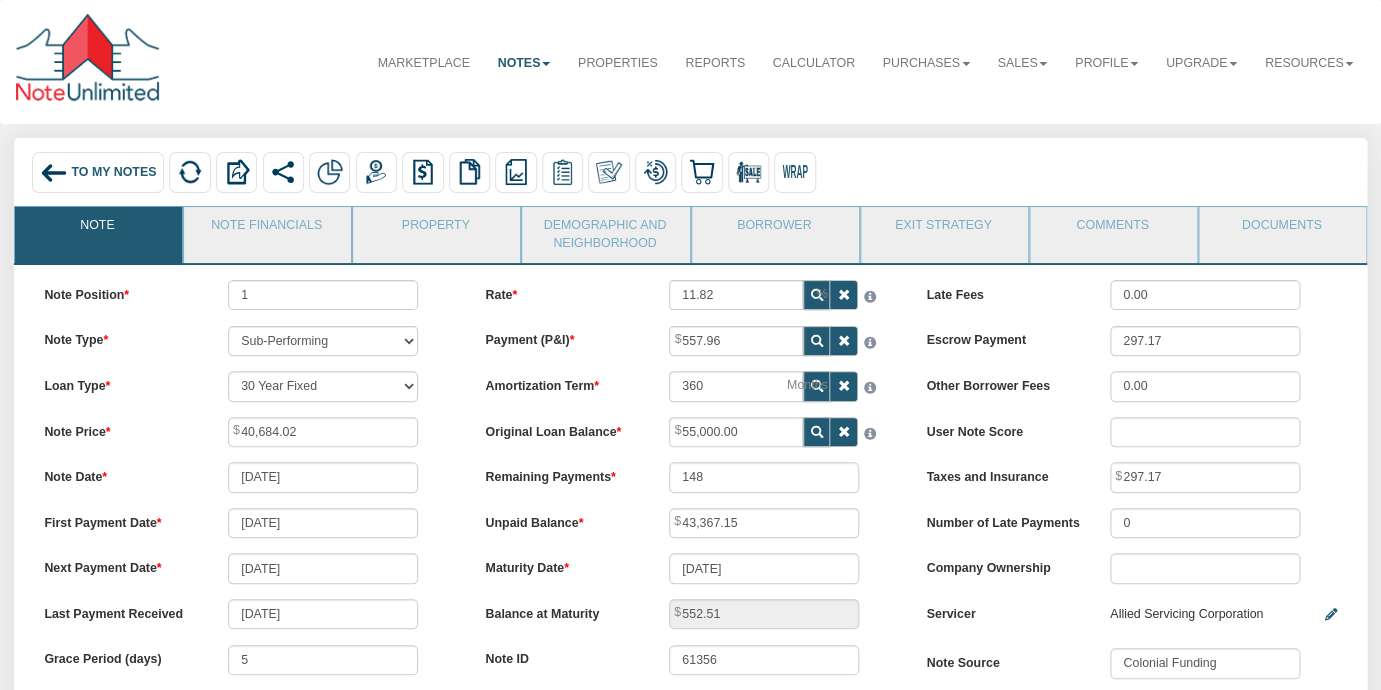 click on "Note Date
[DATE]" at bounding box center [249, 477] 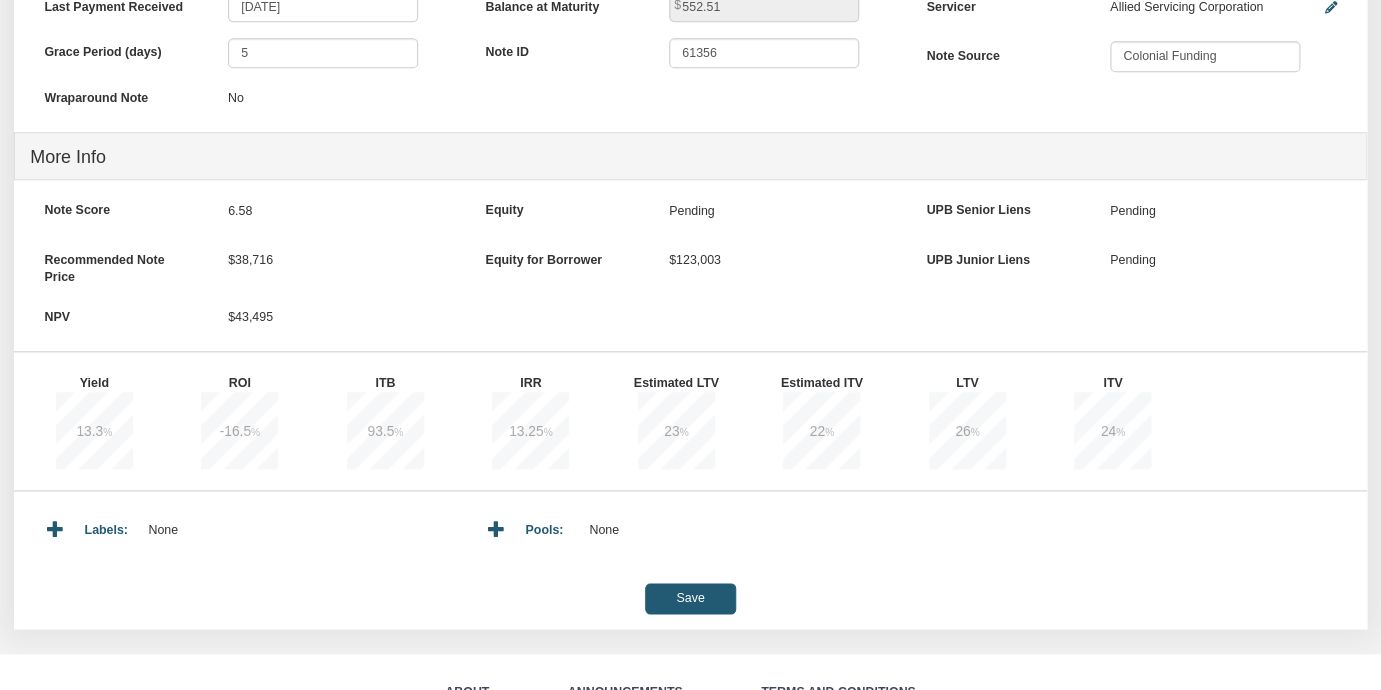 scroll, scrollTop: 762, scrollLeft: 0, axis: vertical 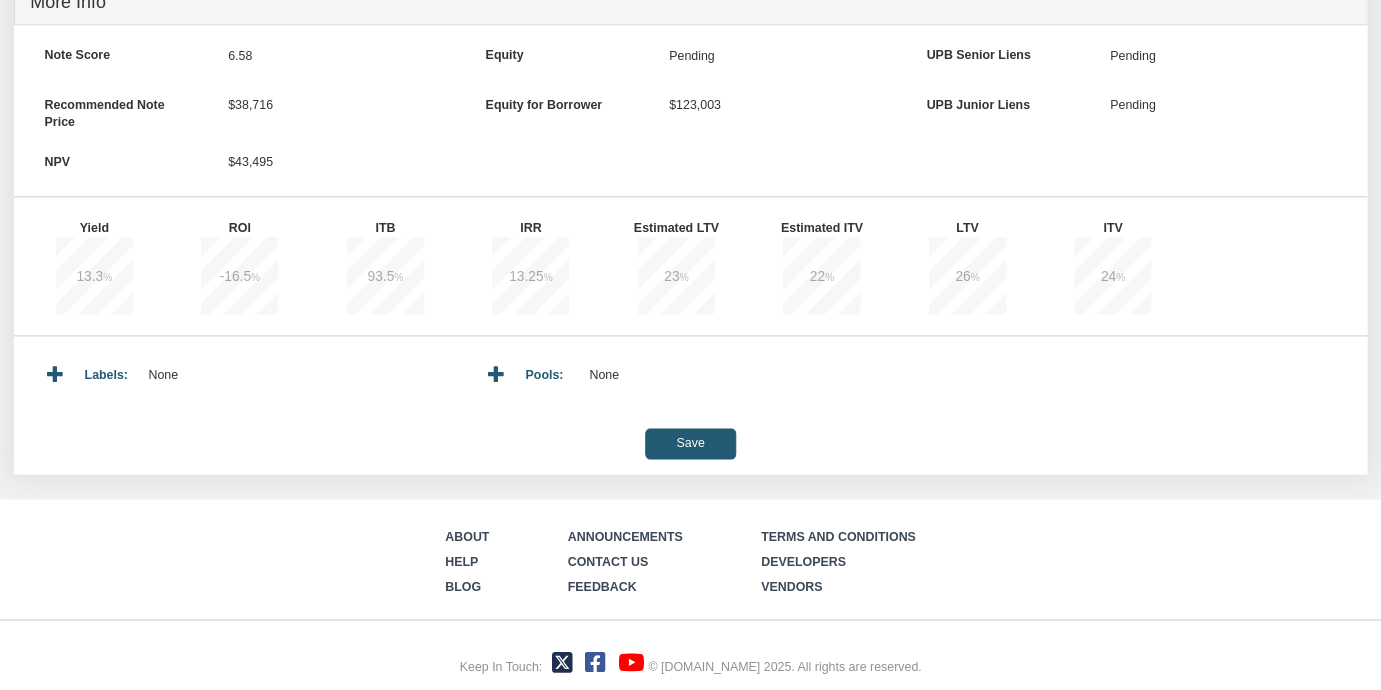 click on "Save" at bounding box center (690, 443) 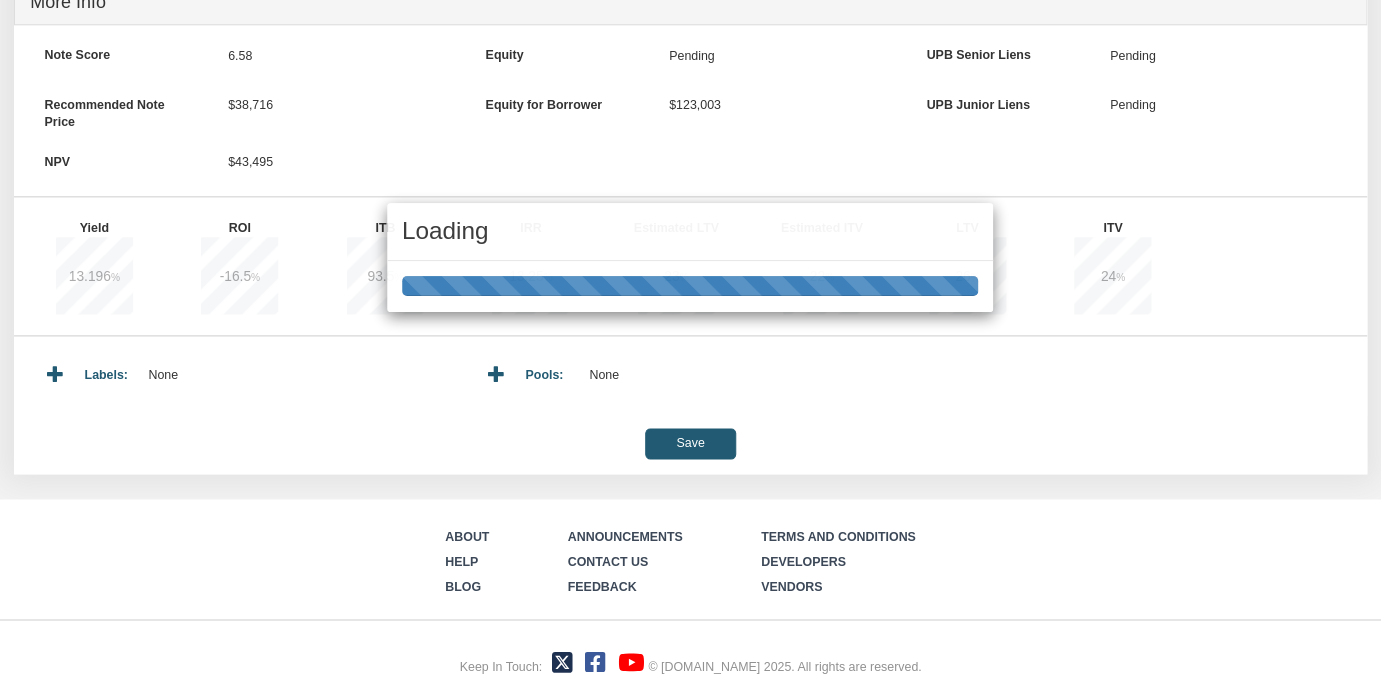 type on "552.49" 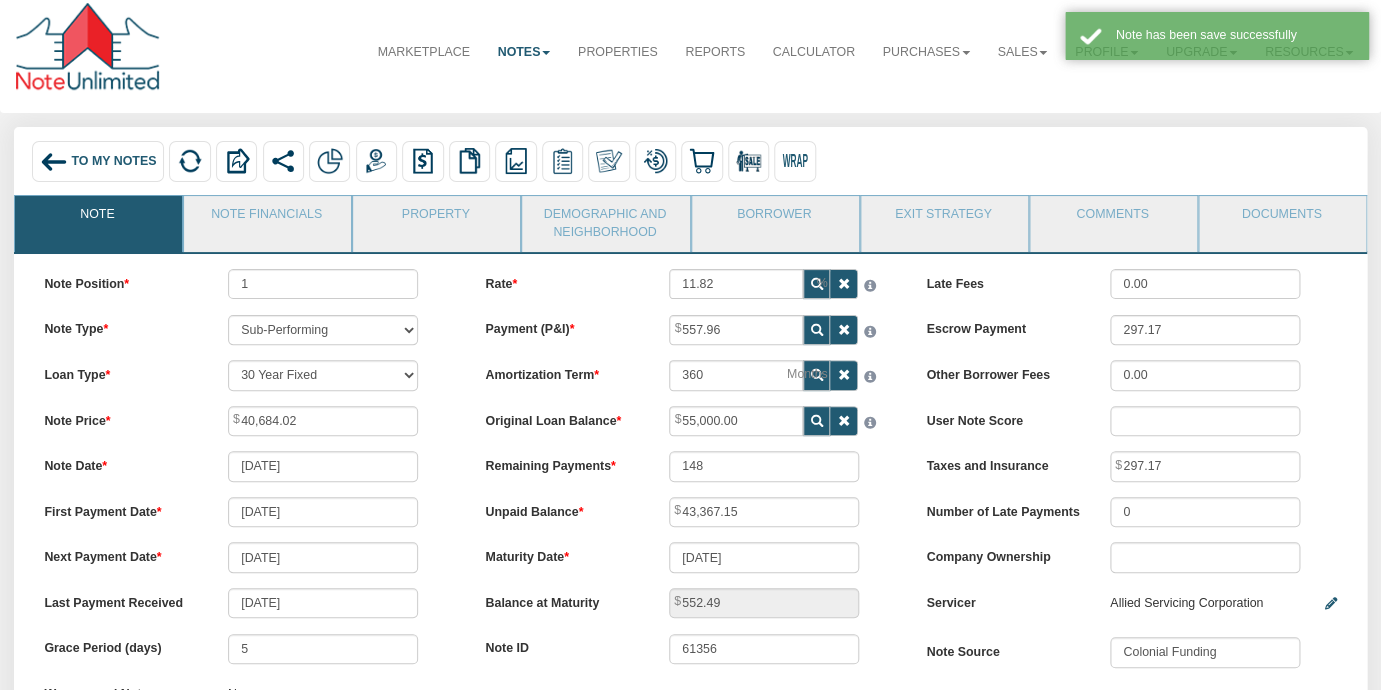 scroll, scrollTop: 0, scrollLeft: 0, axis: both 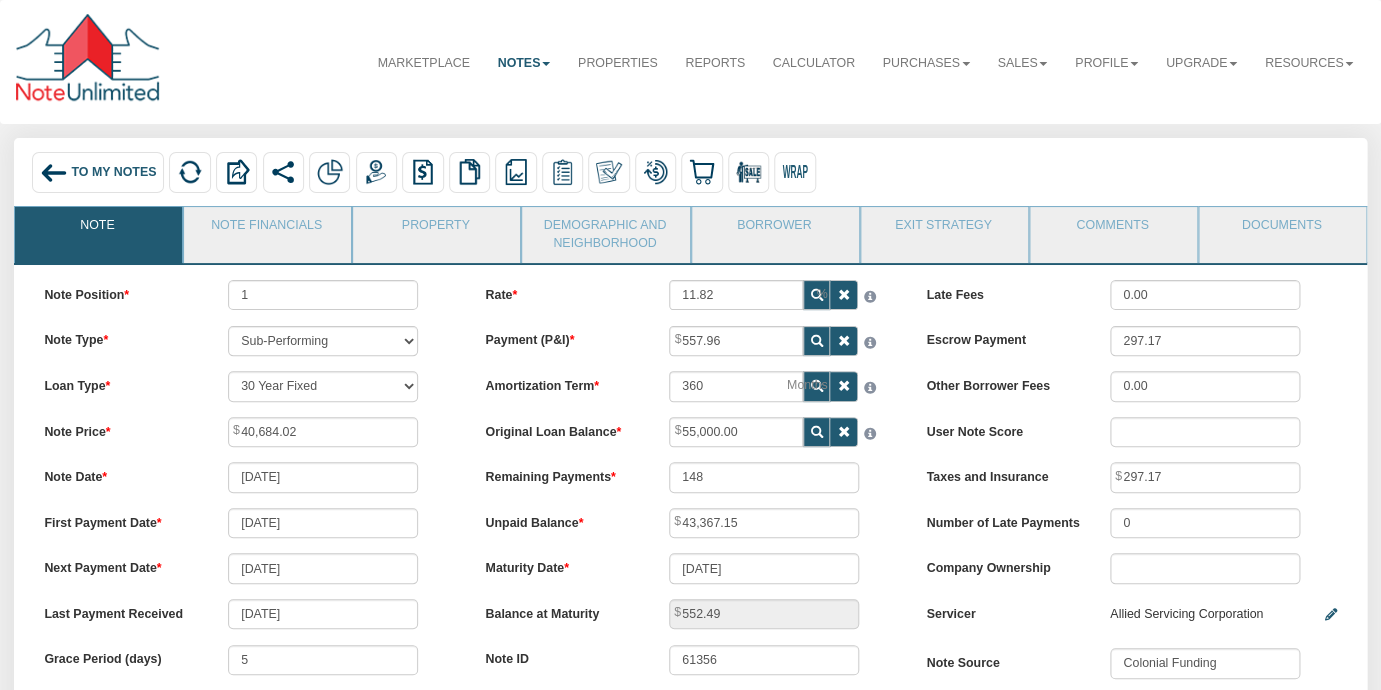click on "To My Notes" at bounding box center [113, 173] 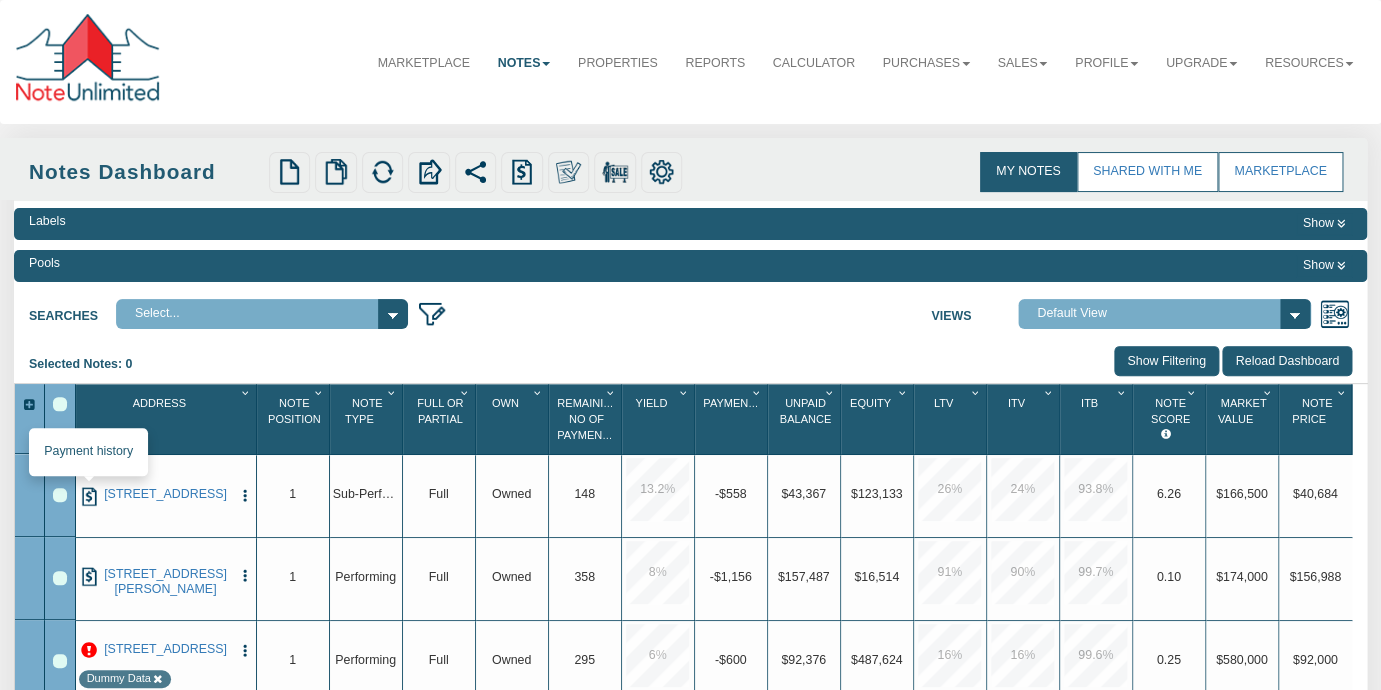 click at bounding box center (89, 496) 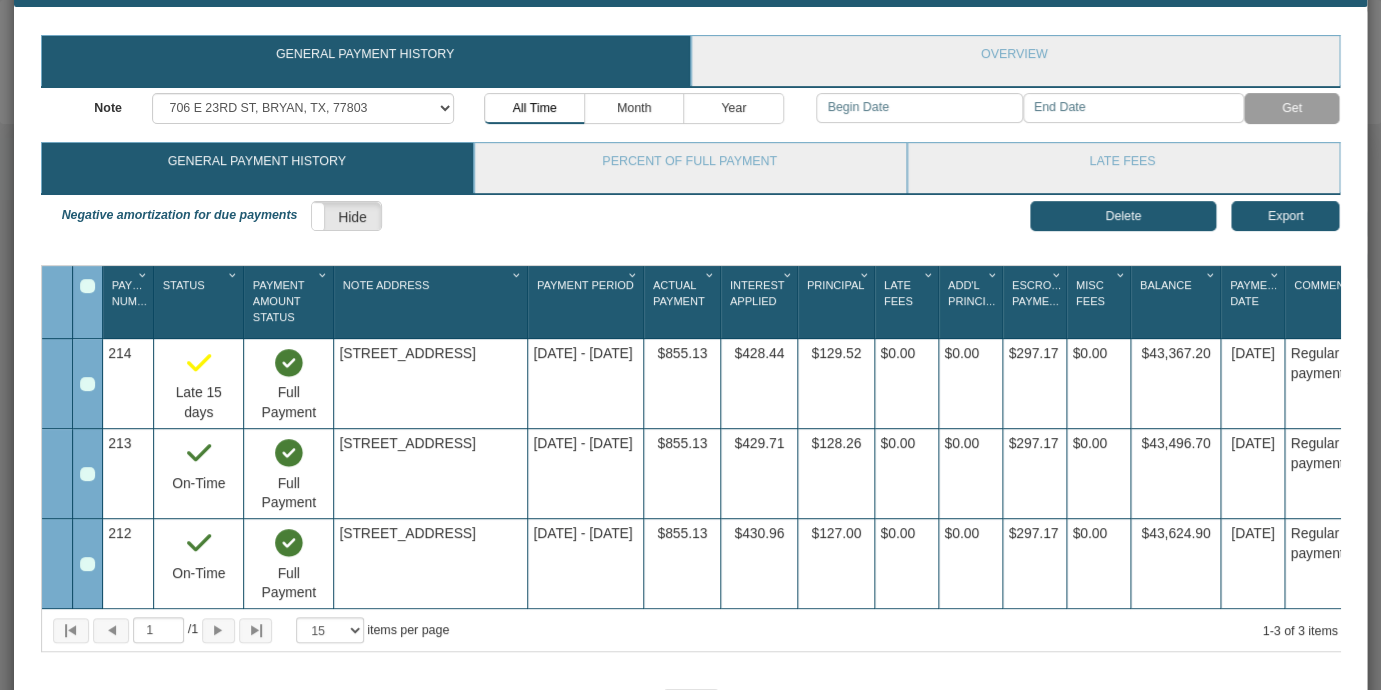 scroll, scrollTop: 159, scrollLeft: 0, axis: vertical 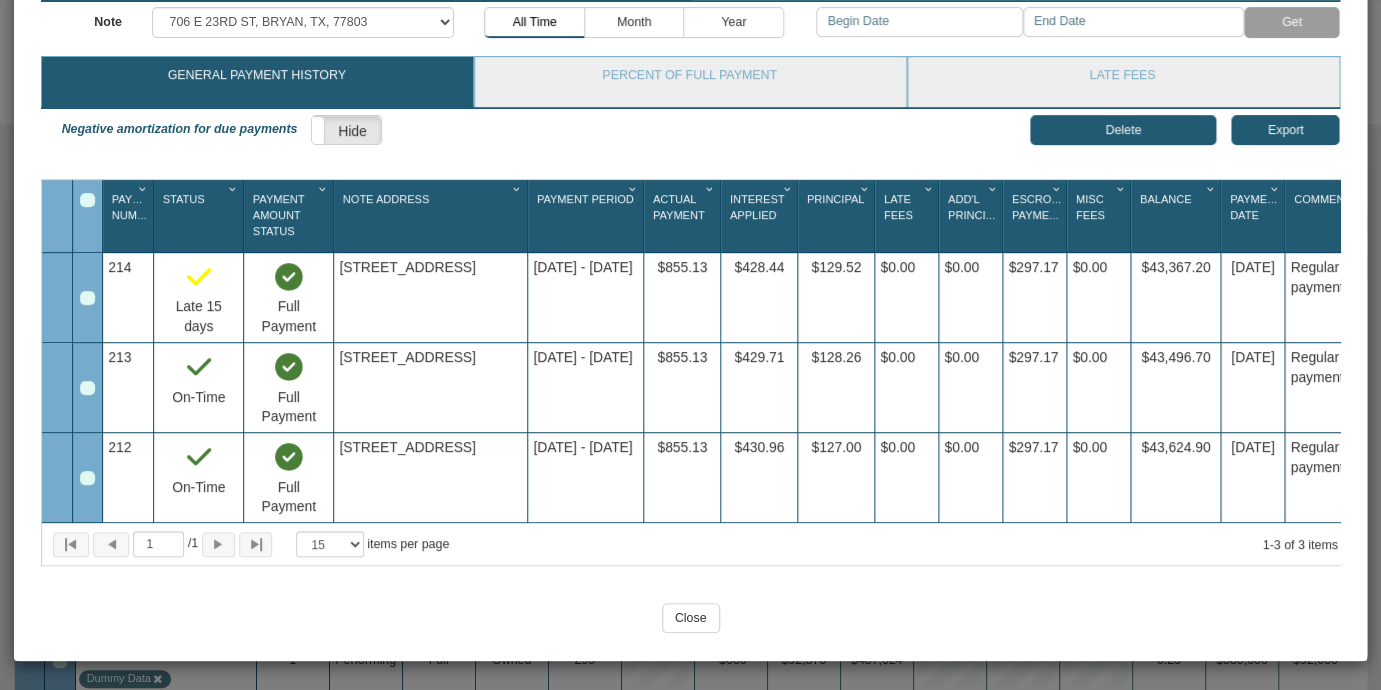 click on "Close" at bounding box center [691, 618] 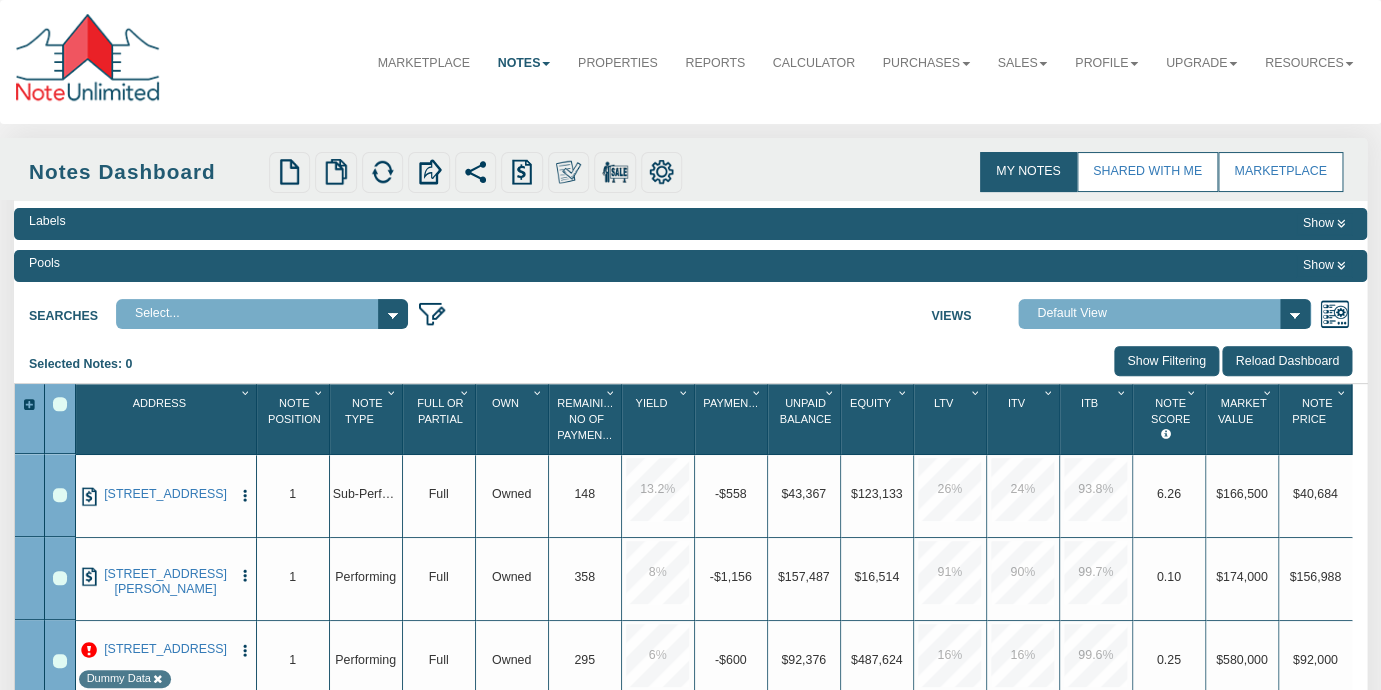 click on "Labels
Show
Pools
Show
Searches
Select...
Views Default View" at bounding box center [690, 515] 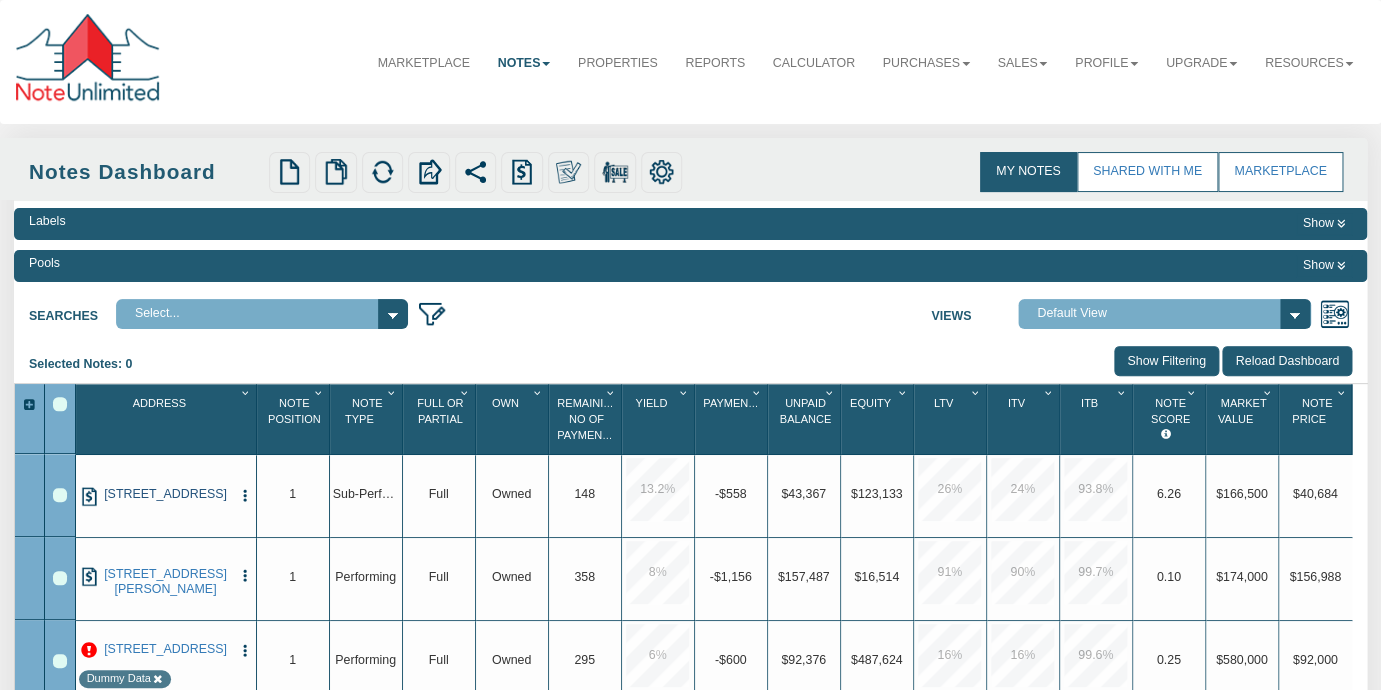 click on "[STREET_ADDRESS]" at bounding box center [165, 494] 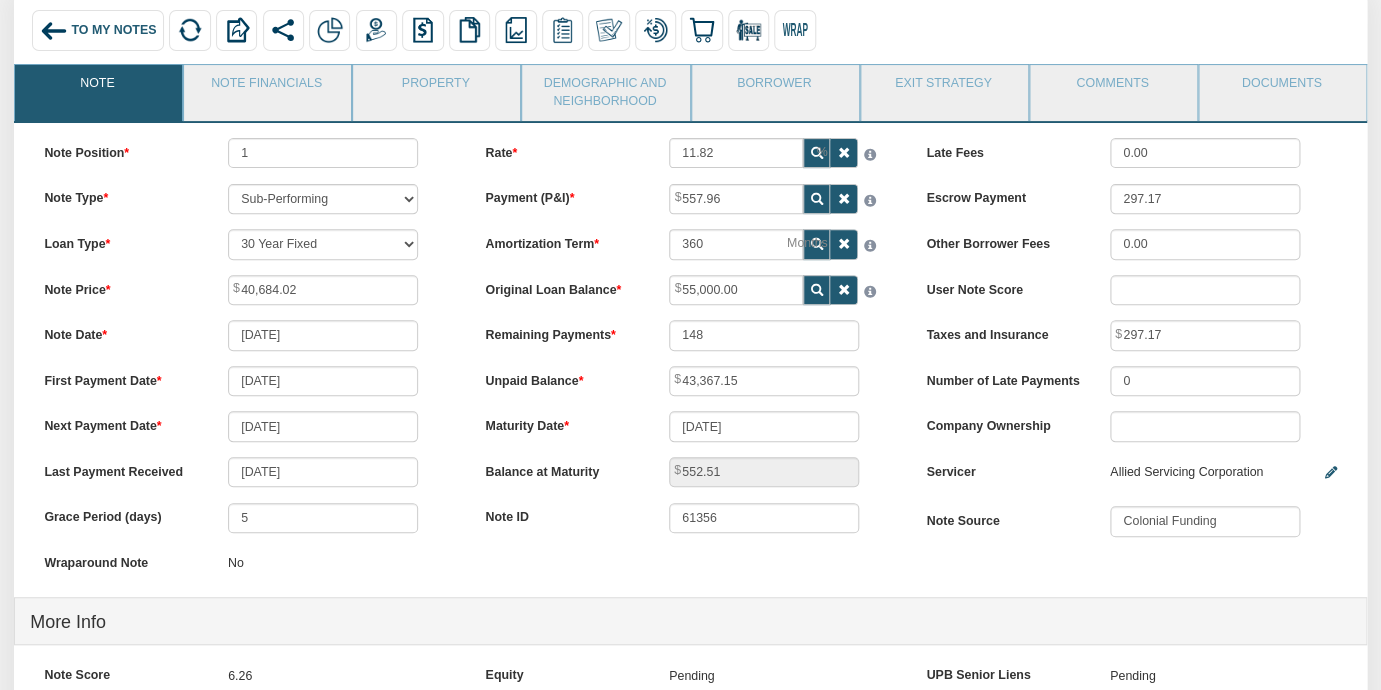 scroll, scrollTop: 0, scrollLeft: 0, axis: both 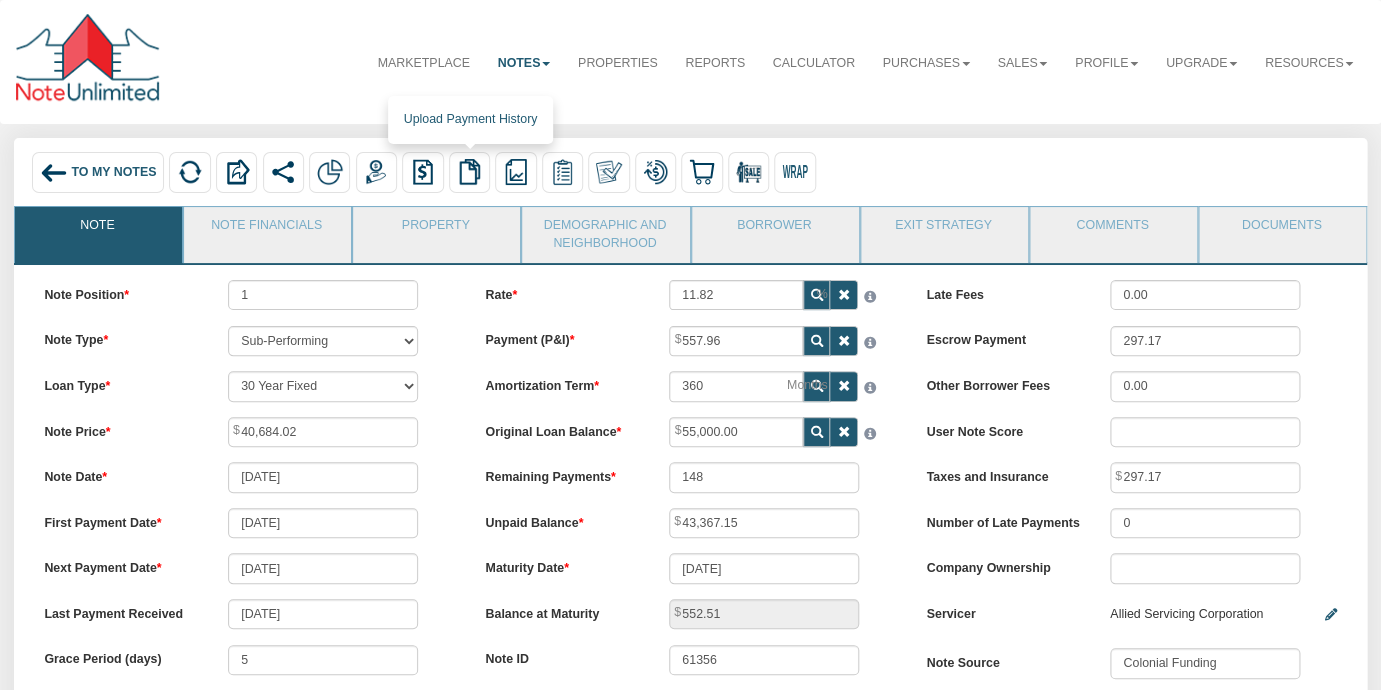 click at bounding box center [470, 172] 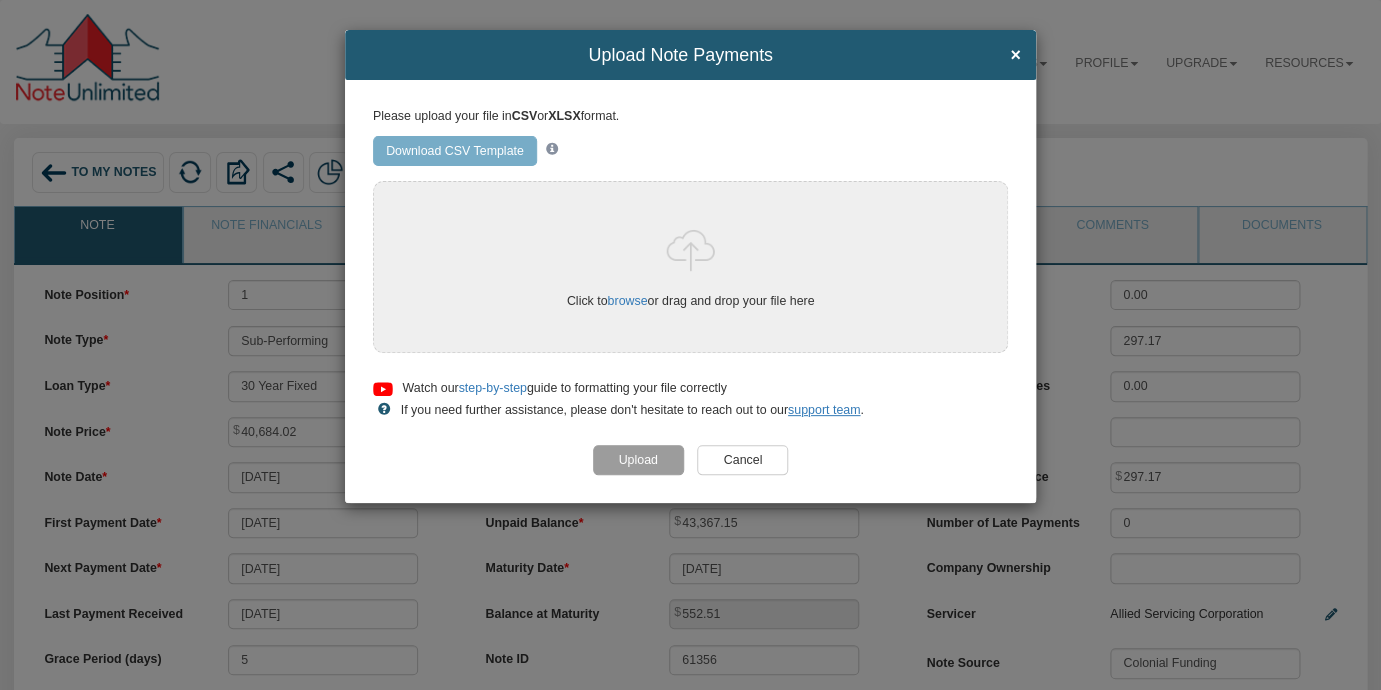 click on "Cancel" at bounding box center (742, 460) 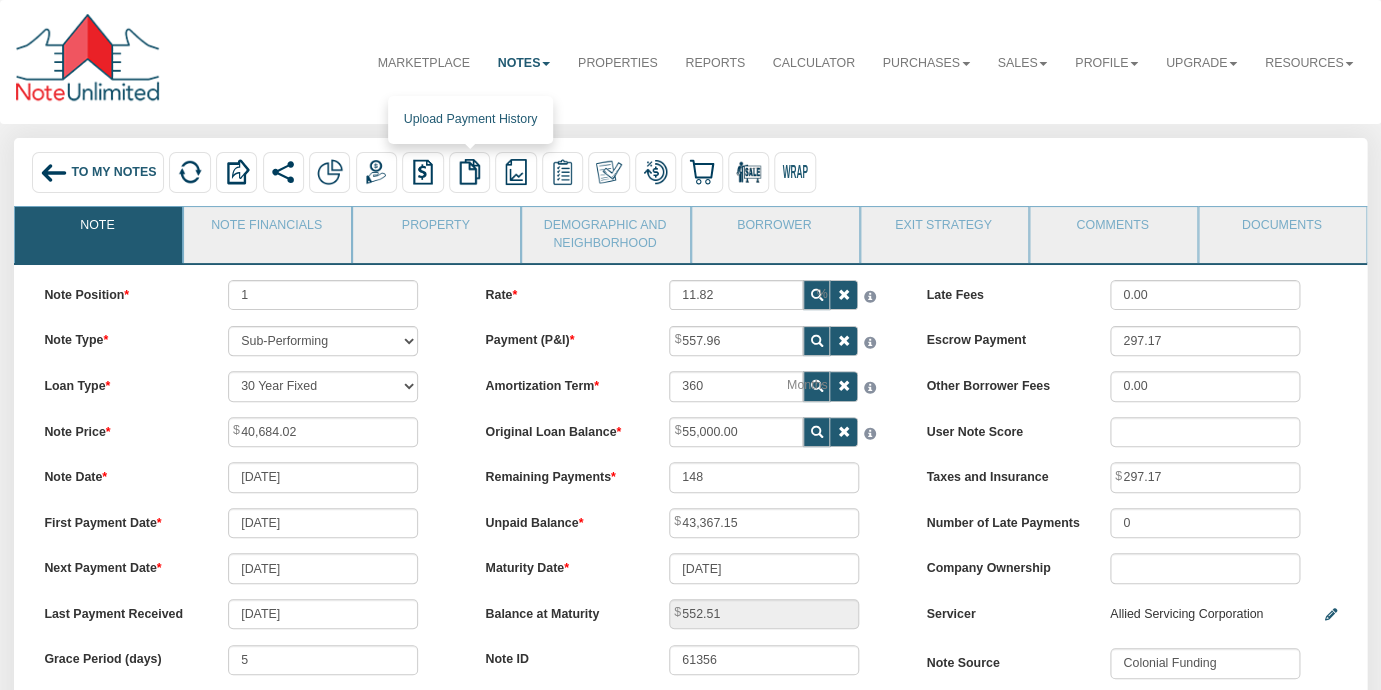 click at bounding box center [470, 172] 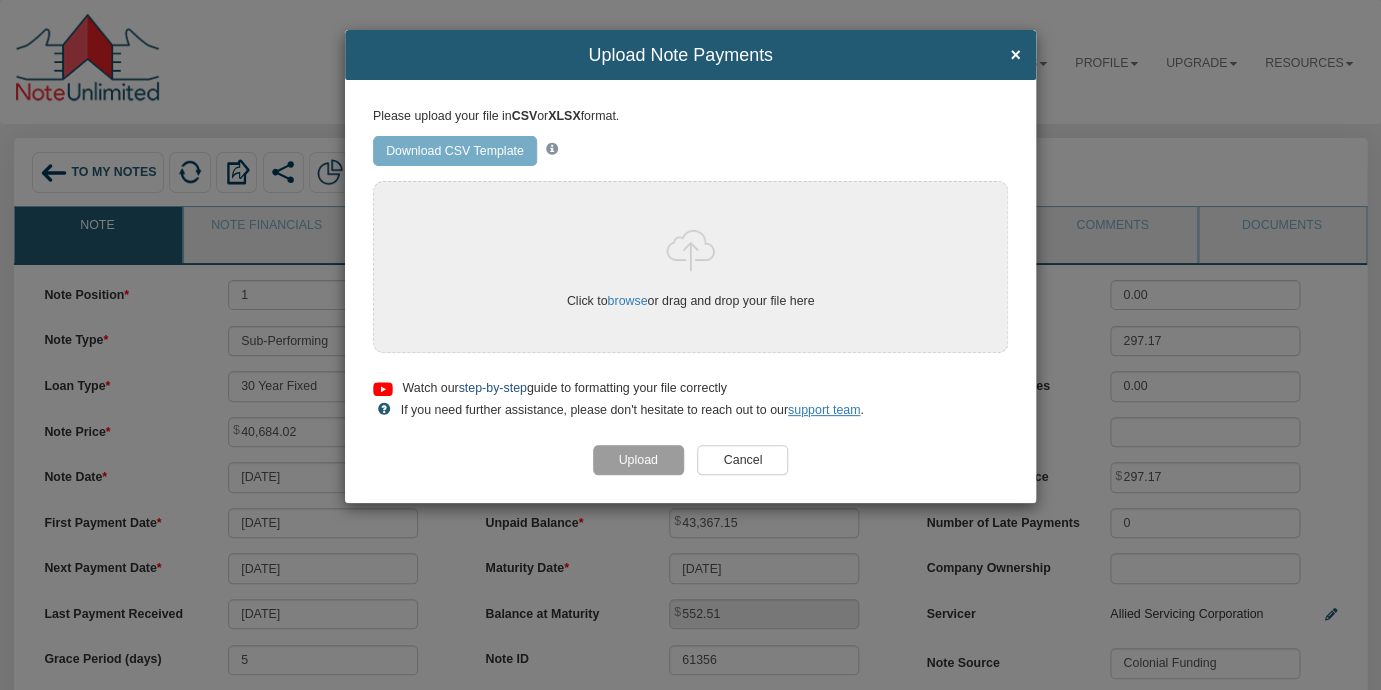 click on "step-by-step" at bounding box center [493, 388] 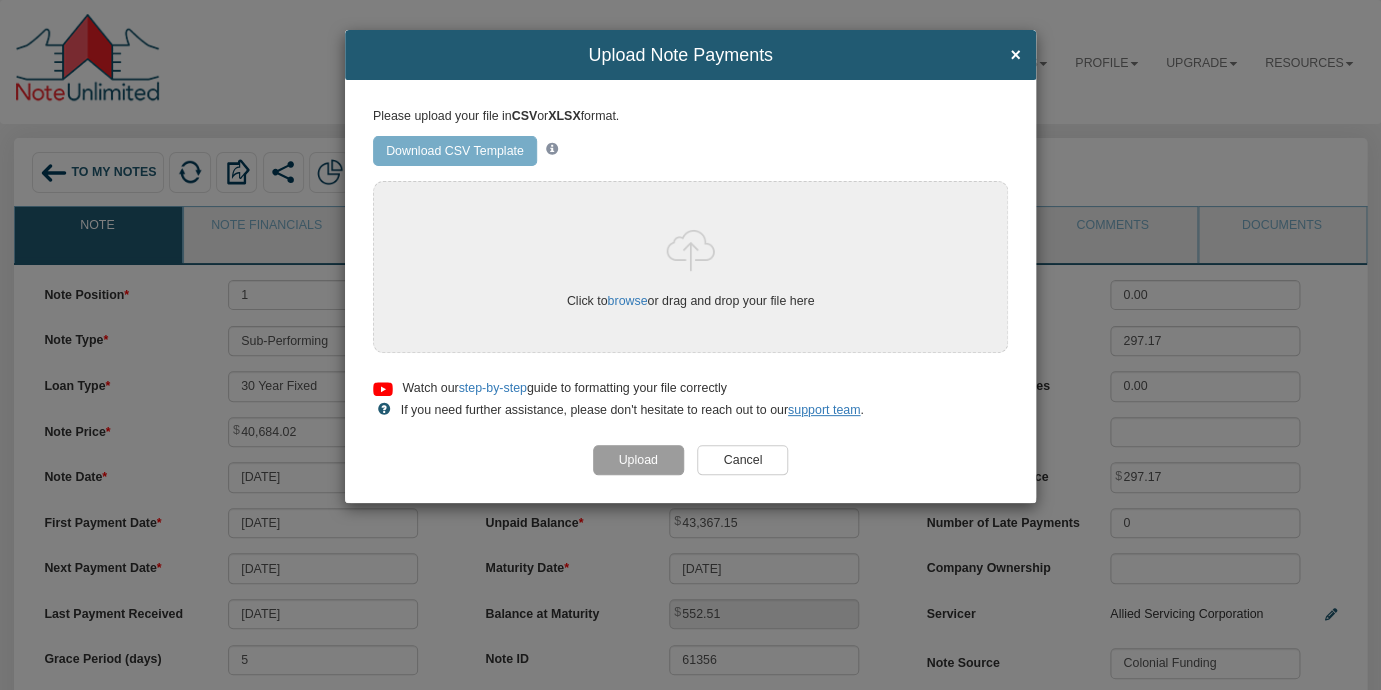 click on "Cancel" at bounding box center (742, 460) 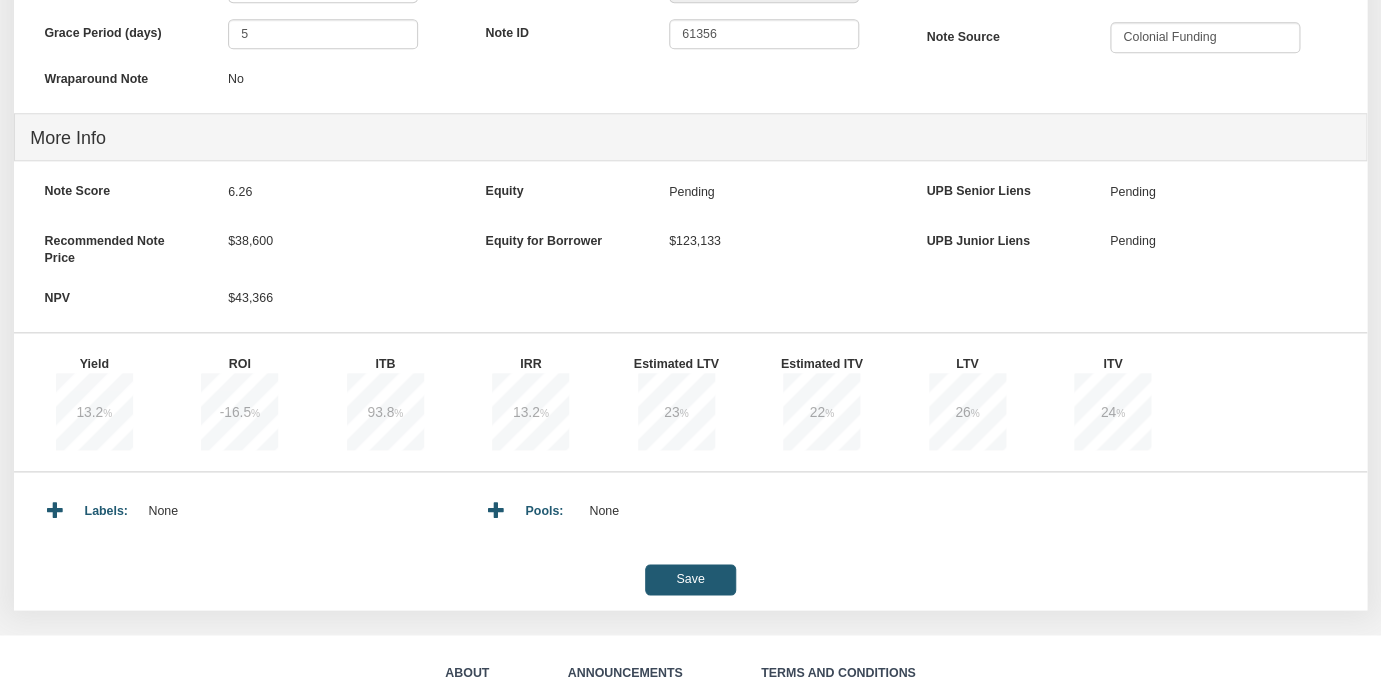 scroll, scrollTop: 631, scrollLeft: 0, axis: vertical 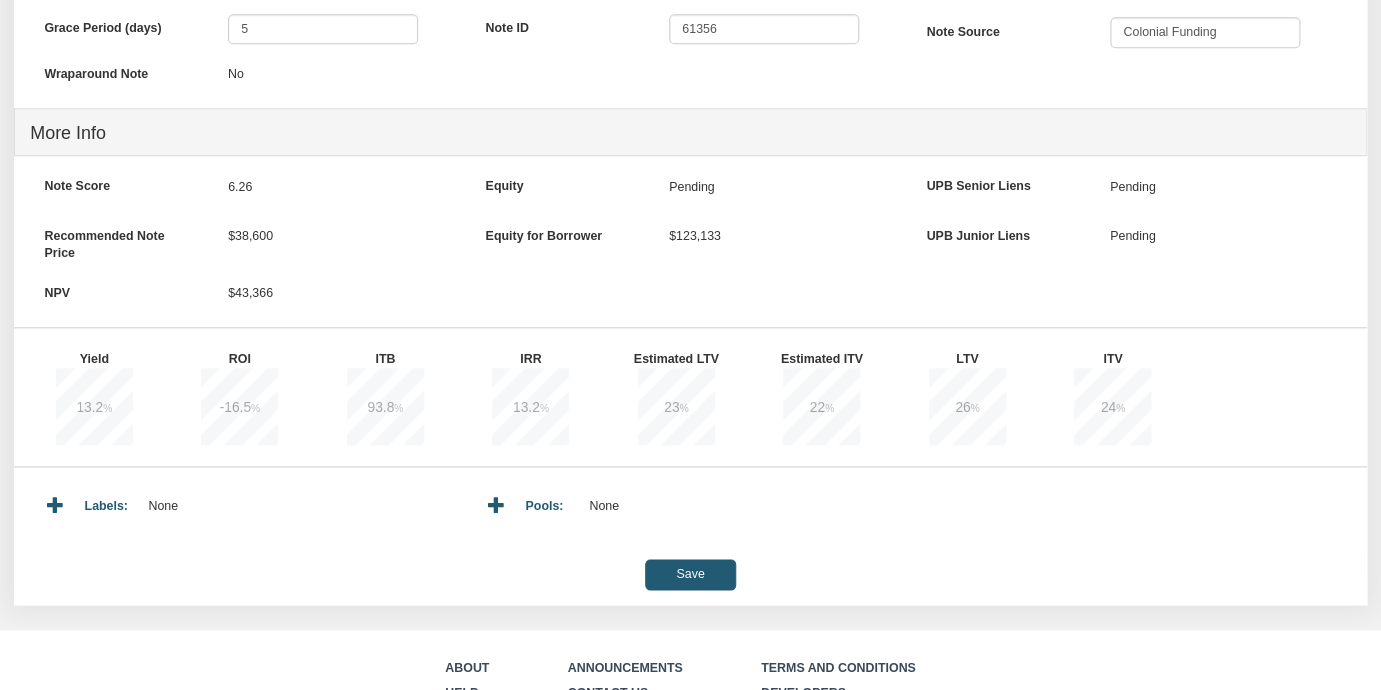 click on "Save" at bounding box center [690, 574] 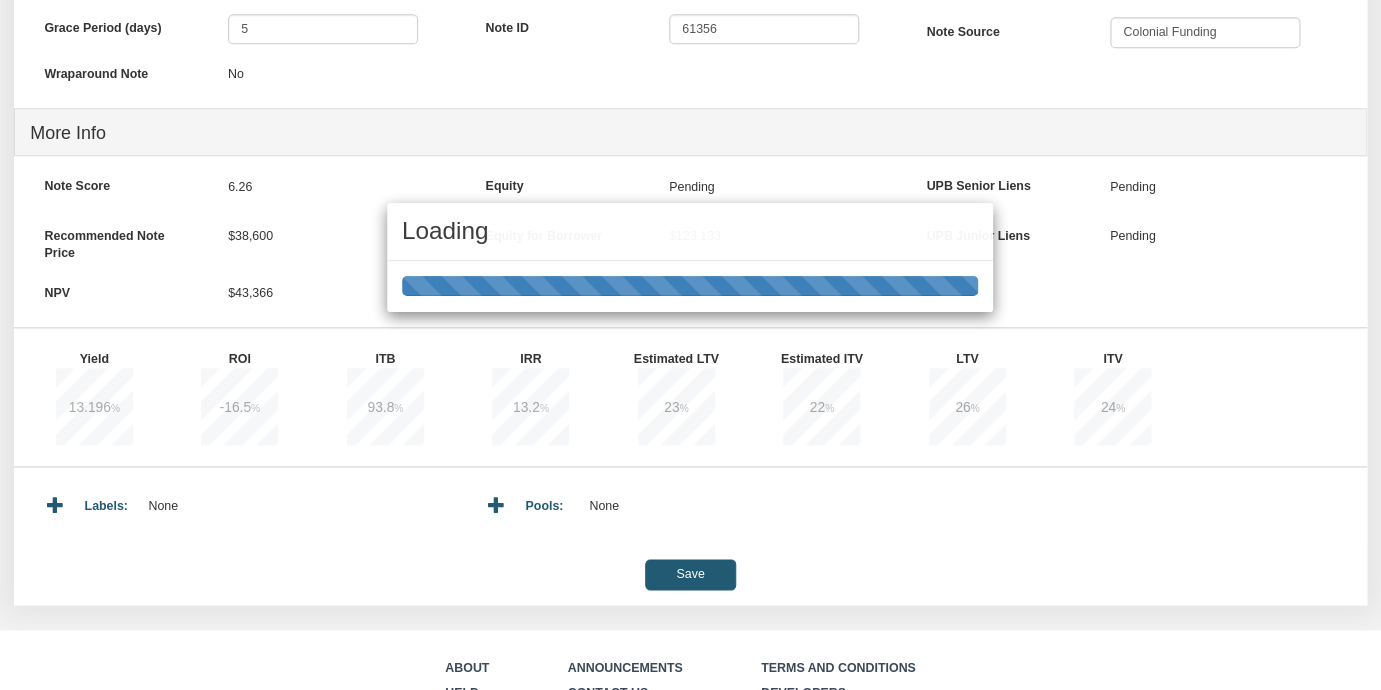 type on "552.49" 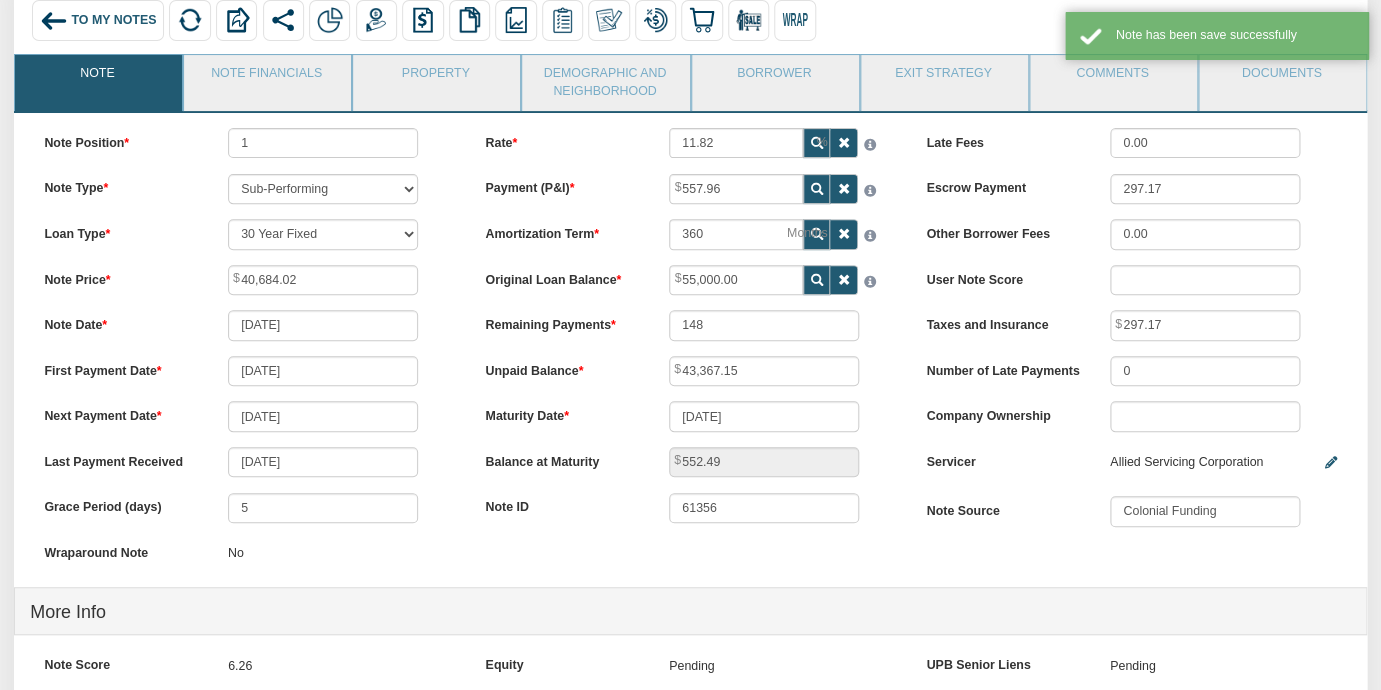 scroll, scrollTop: 0, scrollLeft: 0, axis: both 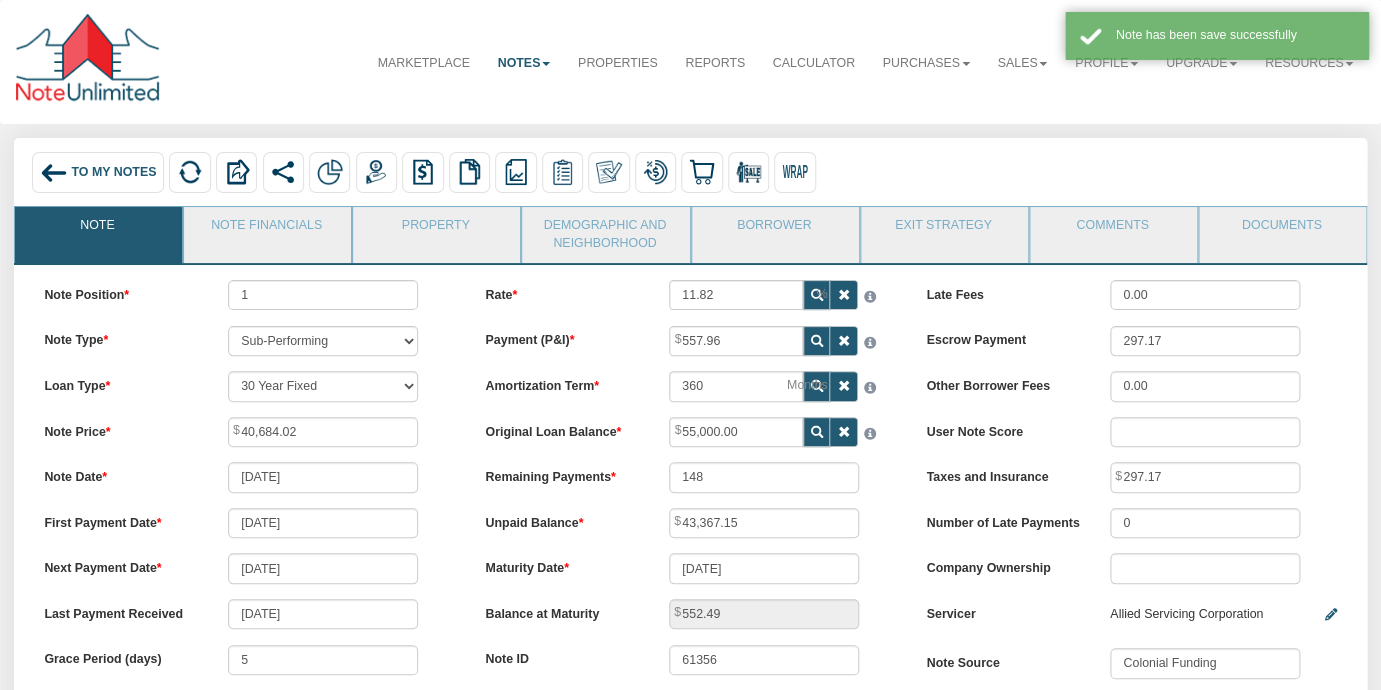 click on "To My Notes" at bounding box center (113, 173) 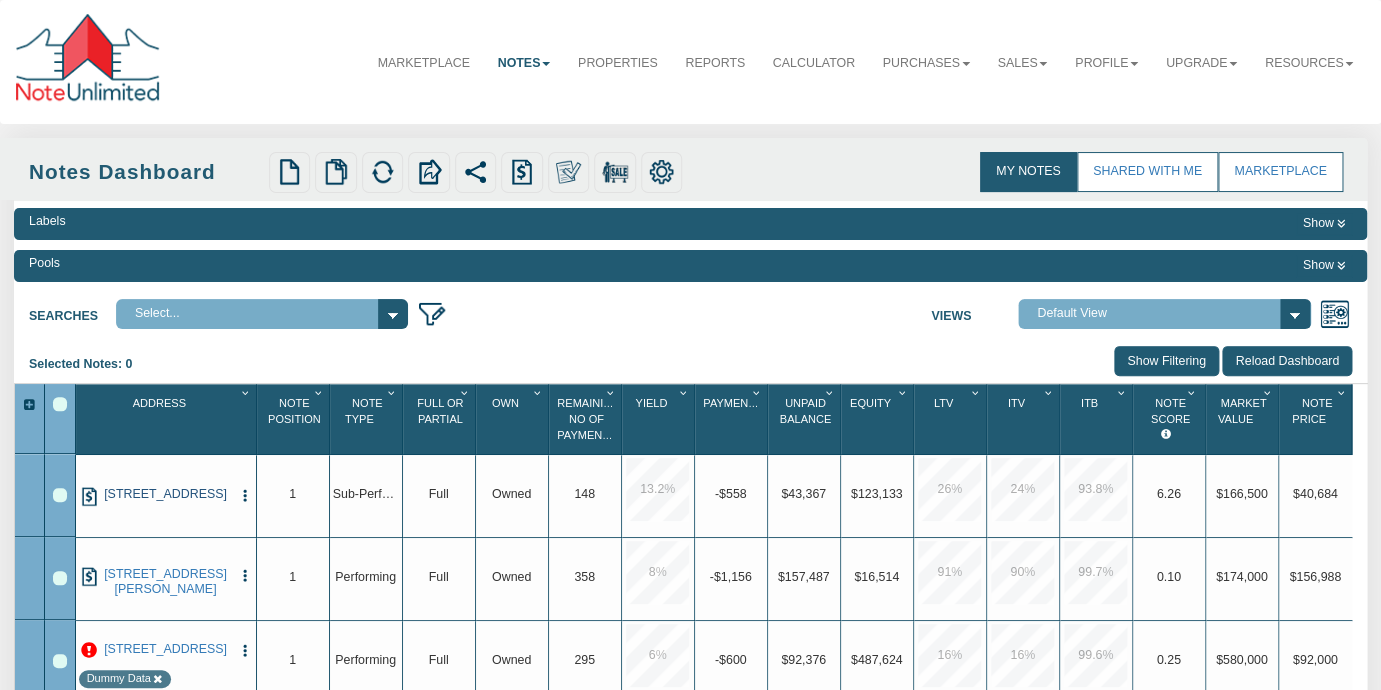 click on "[STREET_ADDRESS]" at bounding box center (165, 494) 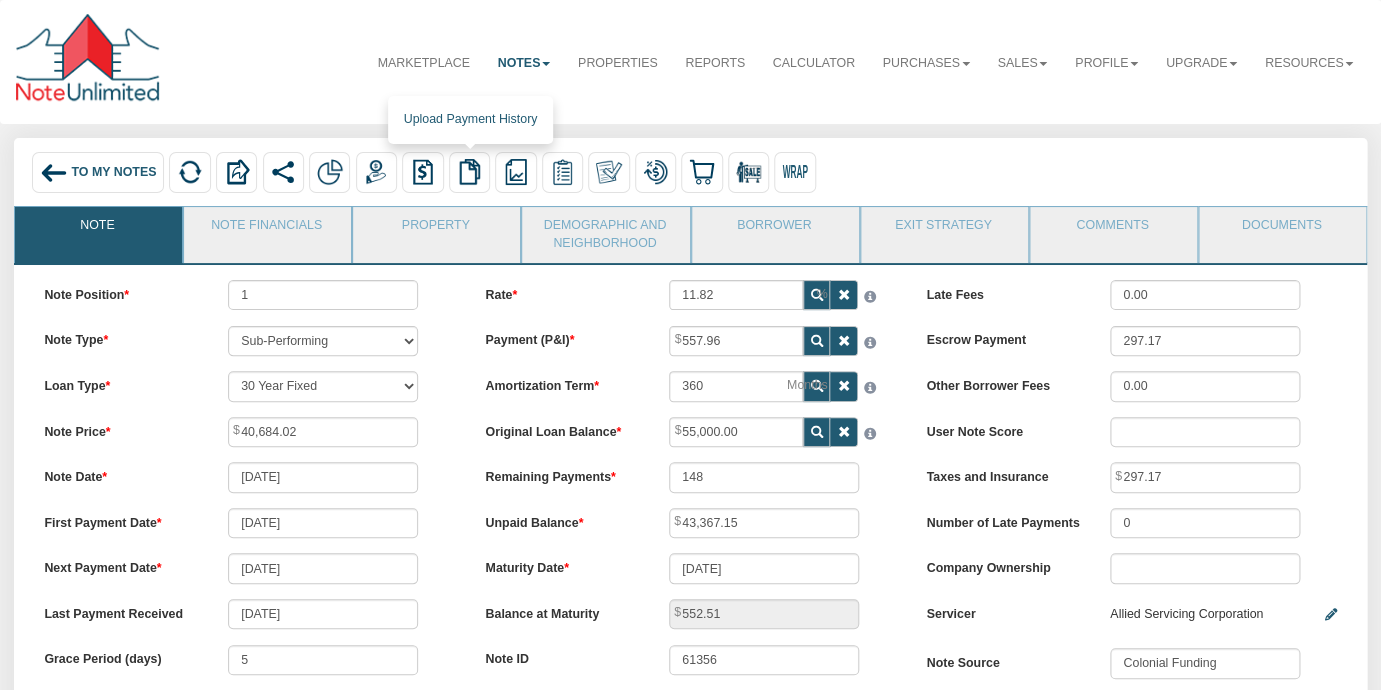 click at bounding box center (470, 172) 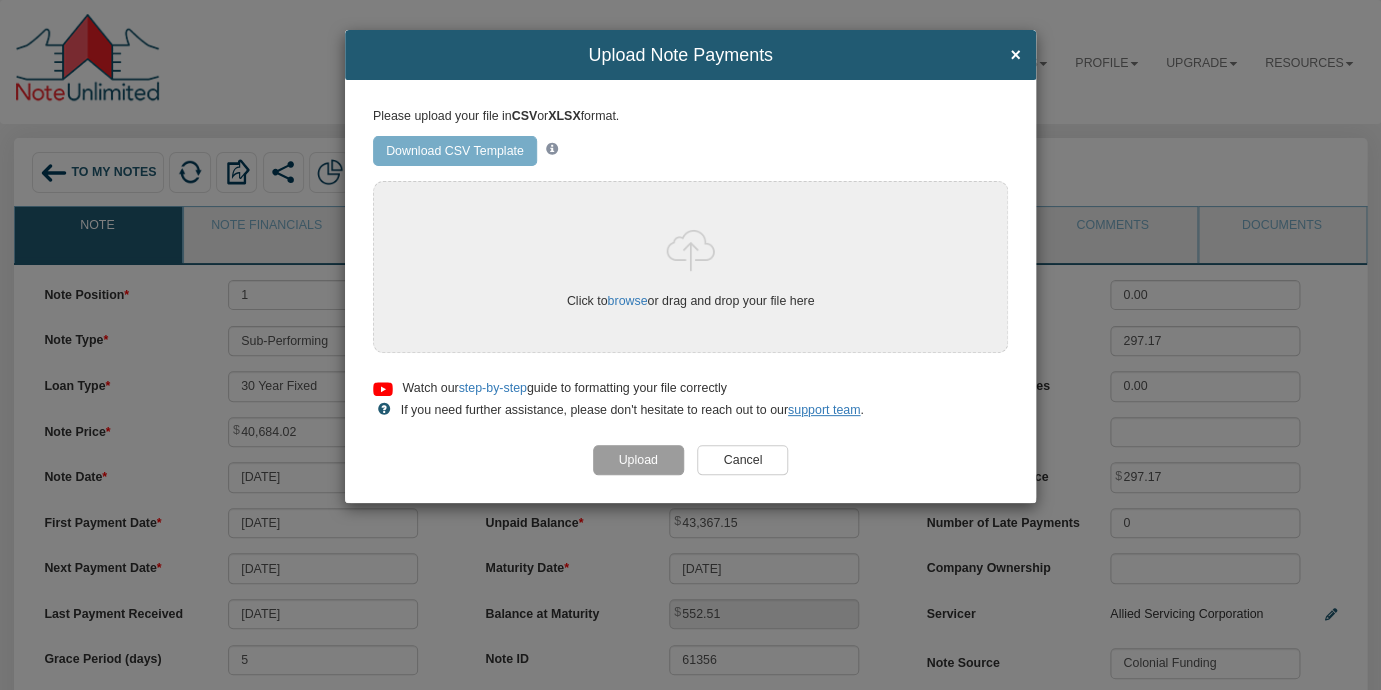 click on "Download CSV Template" at bounding box center (455, 151) 